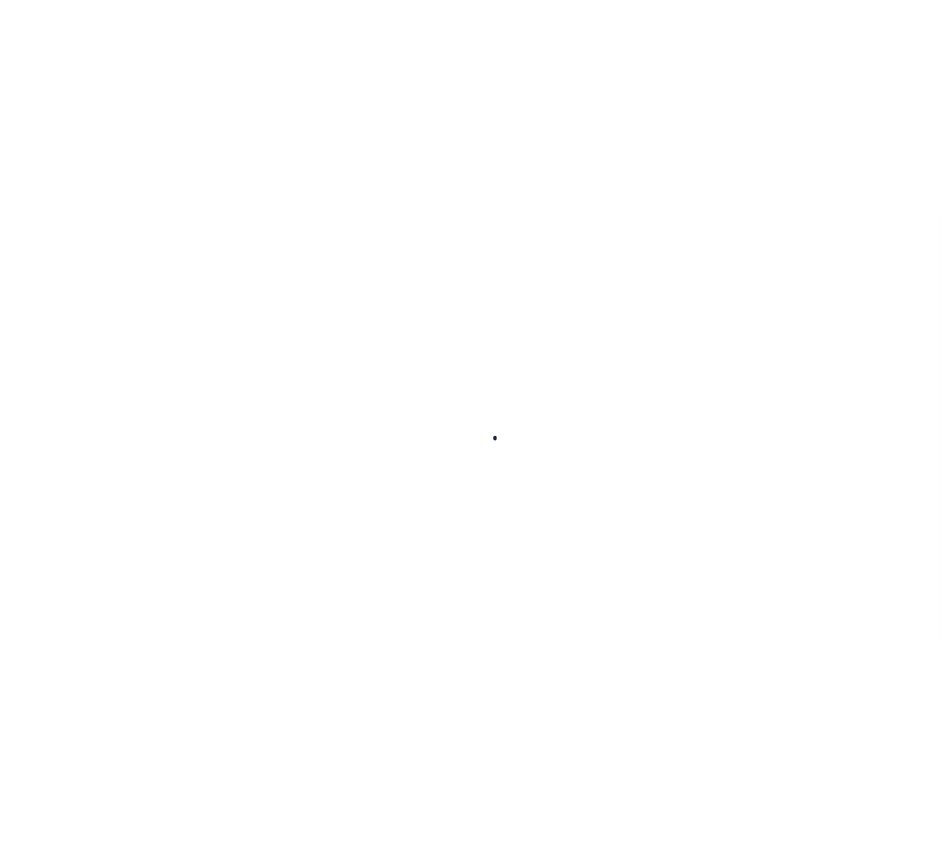 scroll, scrollTop: 0, scrollLeft: 0, axis: both 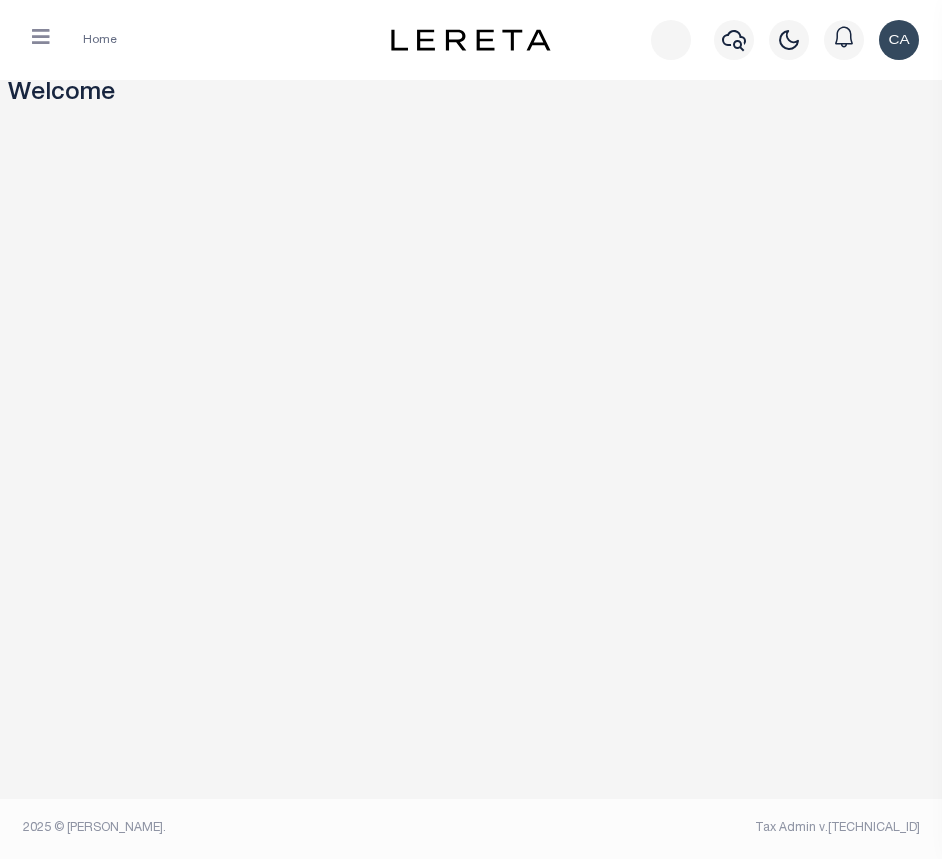 click at bounding box center [41, 40] 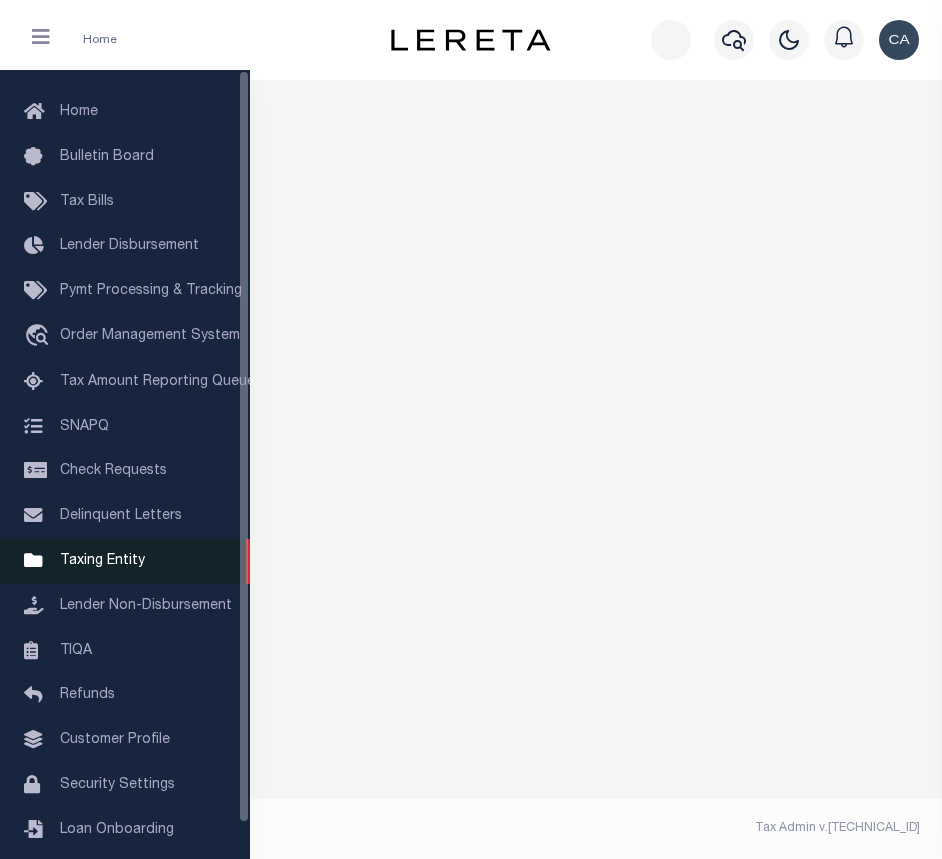 click on "Taxing Entity" at bounding box center [125, 561] 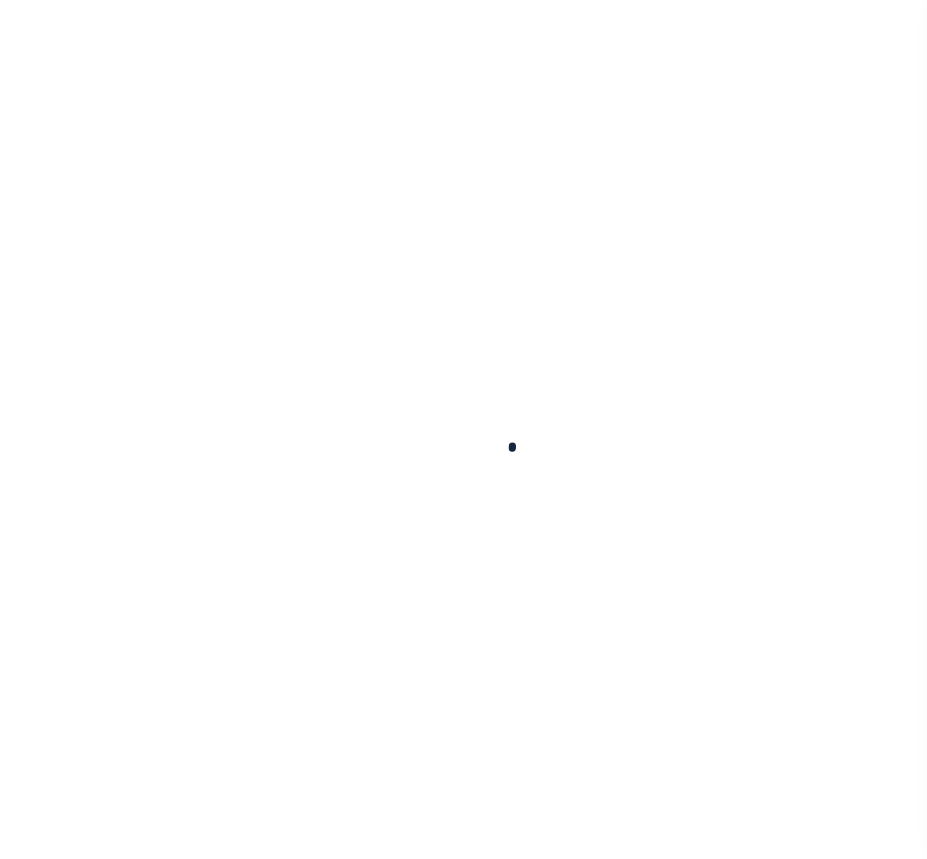 scroll, scrollTop: 0, scrollLeft: 0, axis: both 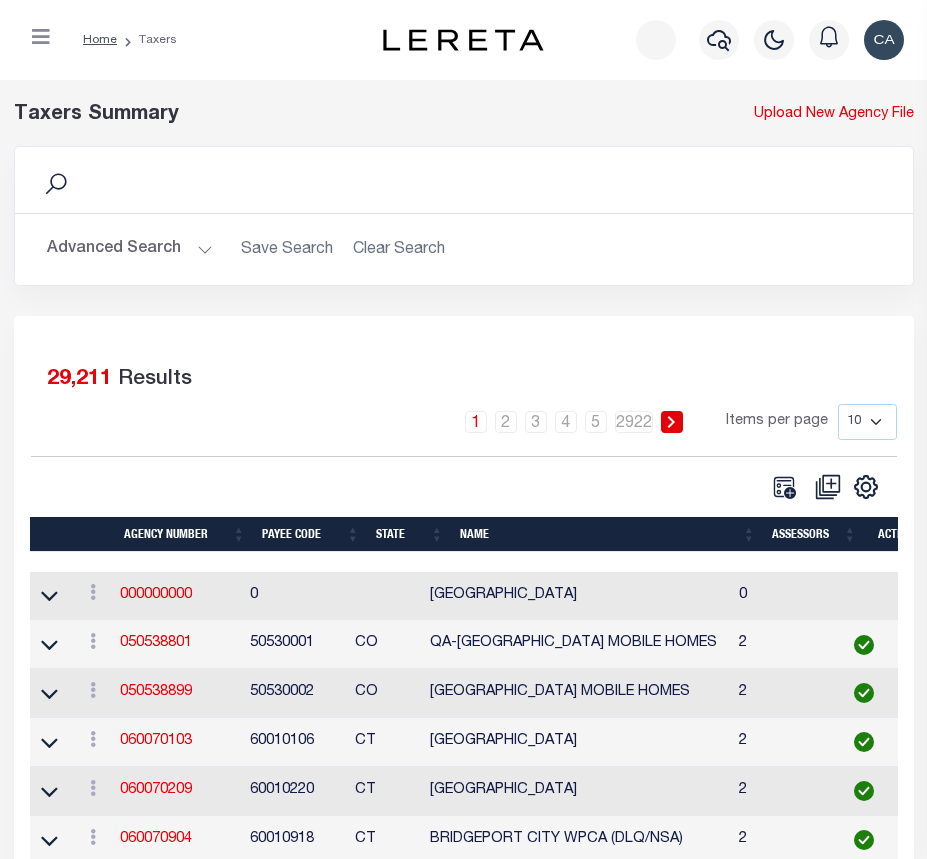 click at bounding box center (41, 40) 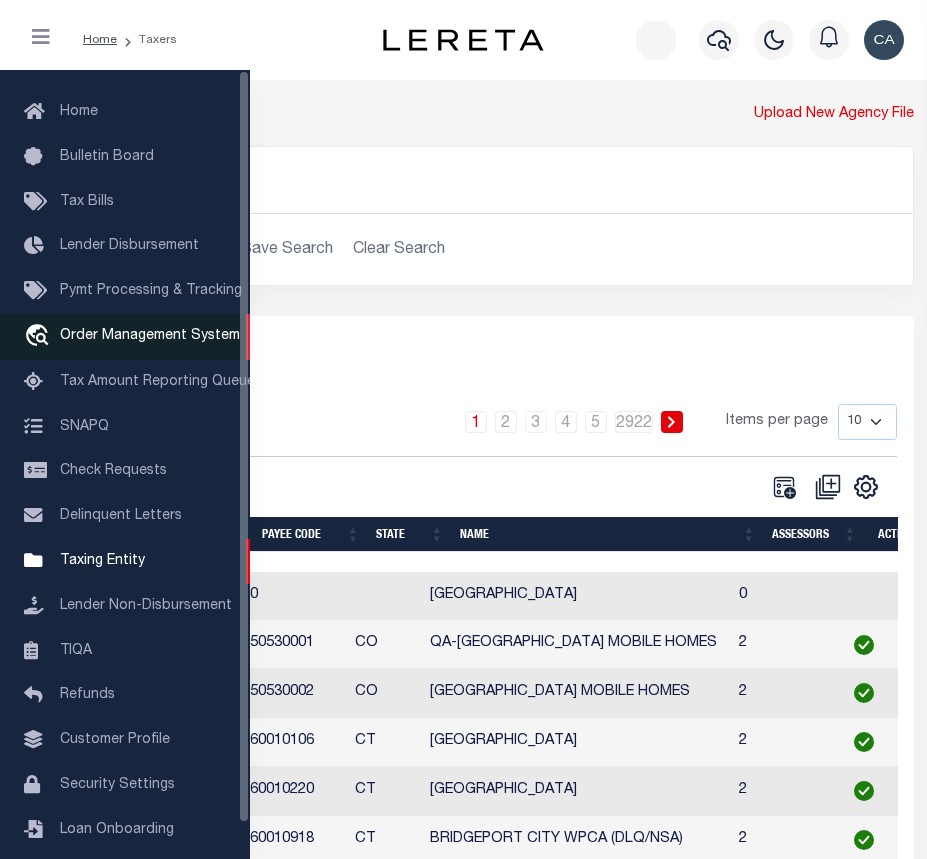 click on "Order Management System" at bounding box center (150, 336) 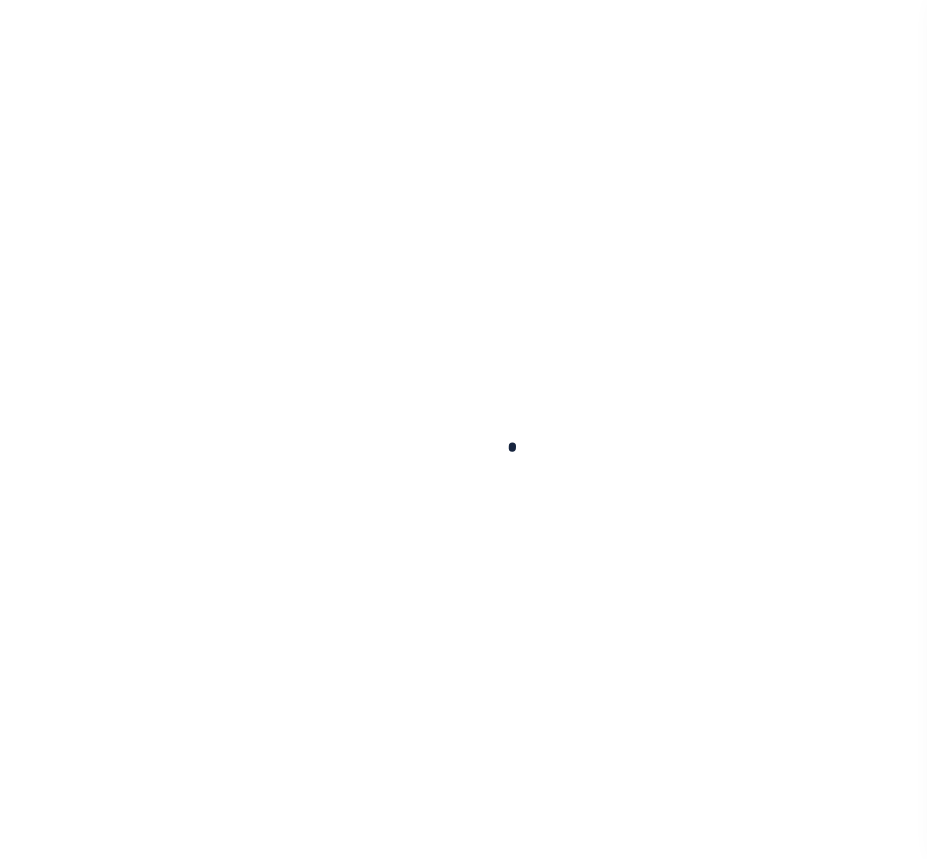 scroll, scrollTop: 0, scrollLeft: 0, axis: both 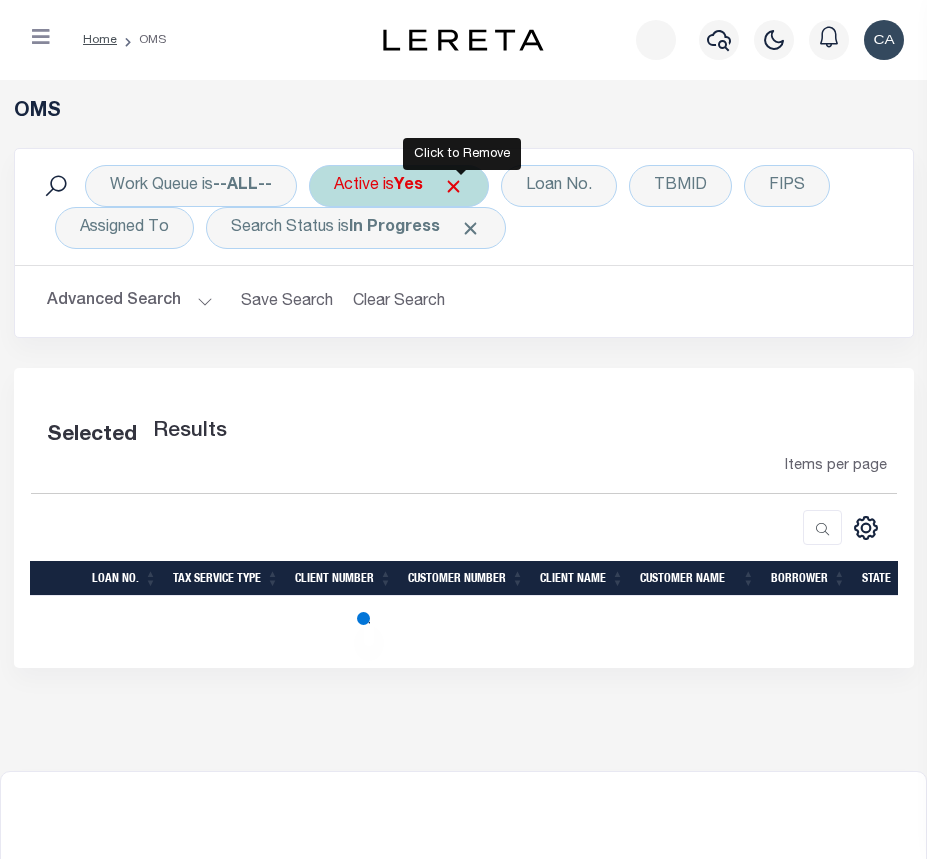 click at bounding box center (453, 186) 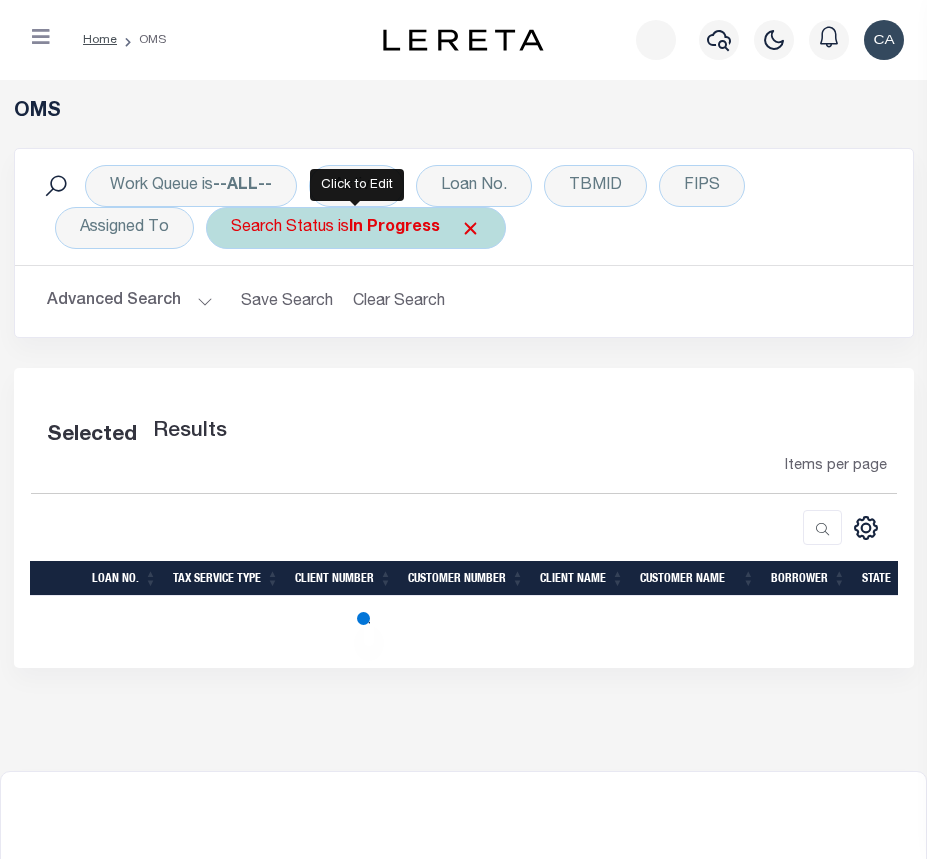 click at bounding box center (470, 228) 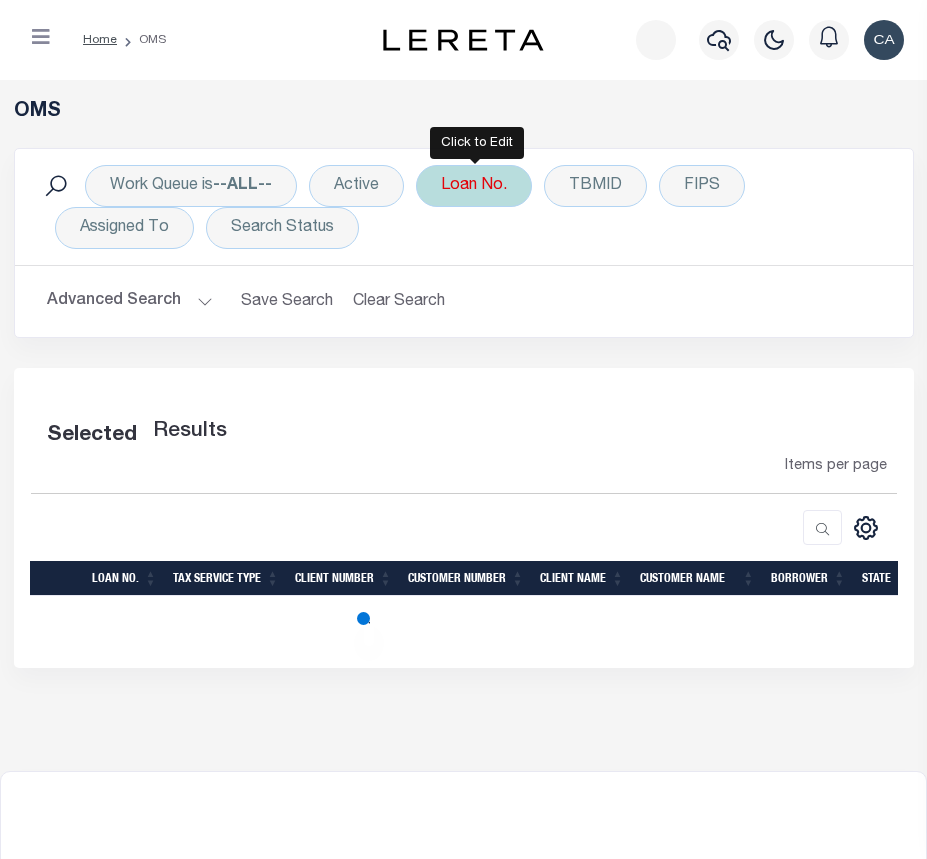 click on "Loan No." at bounding box center [474, 186] 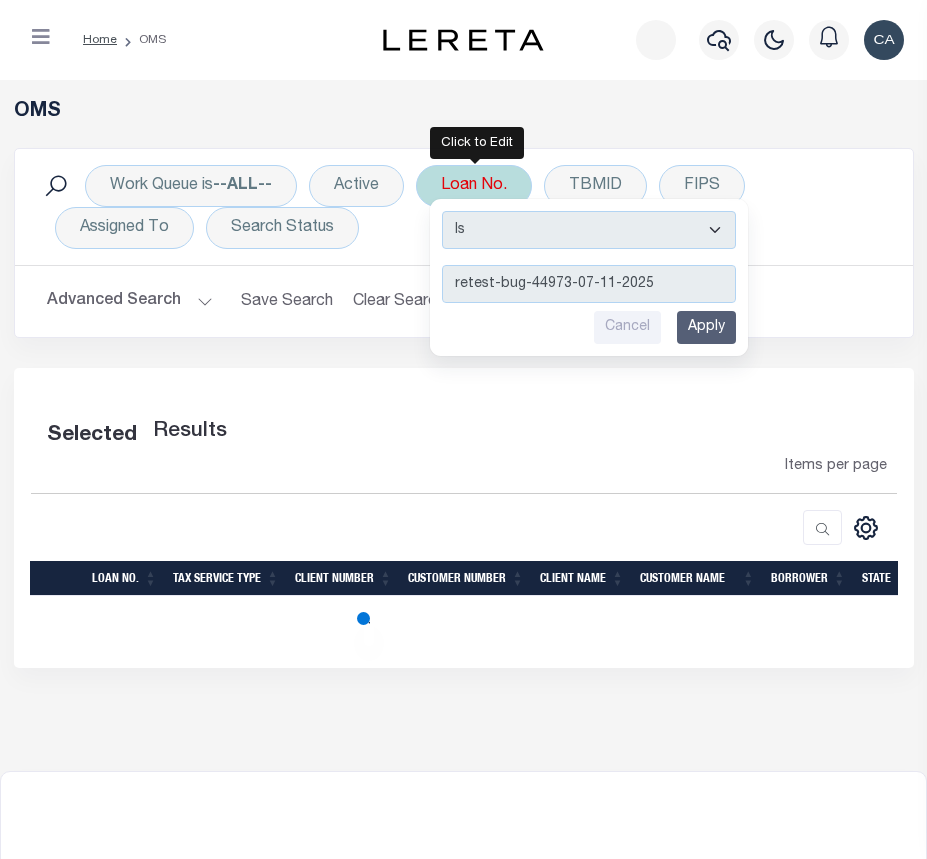 type on "retest-bug-44973-07-11-2025	\" 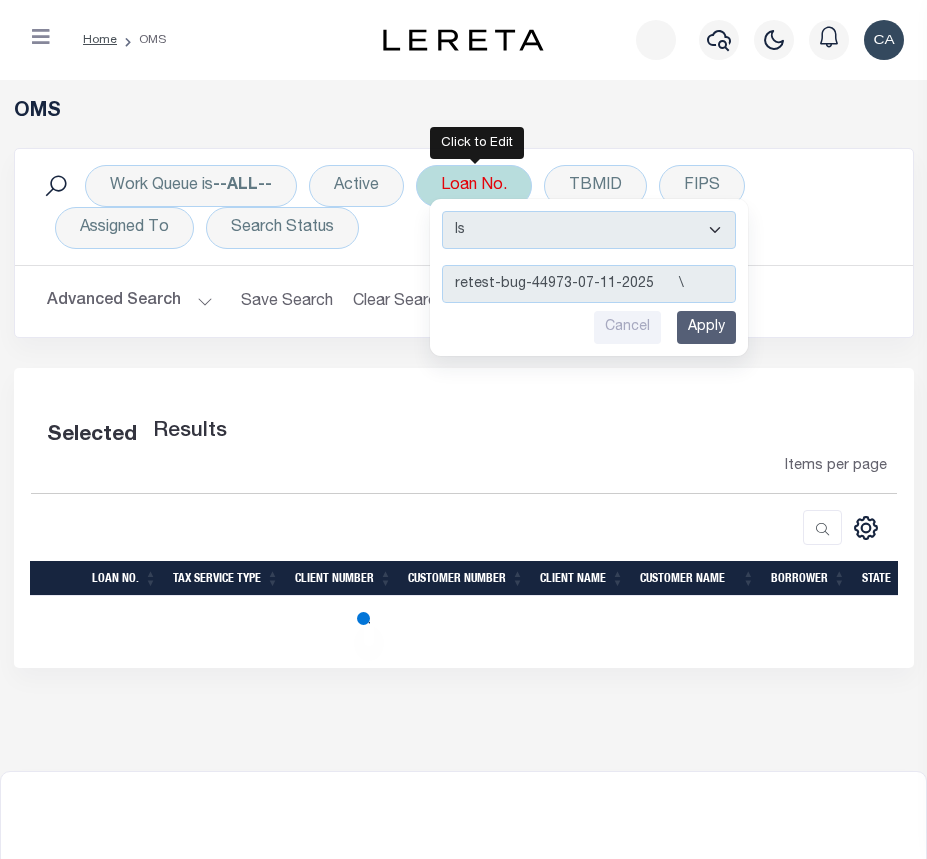 select on "200" 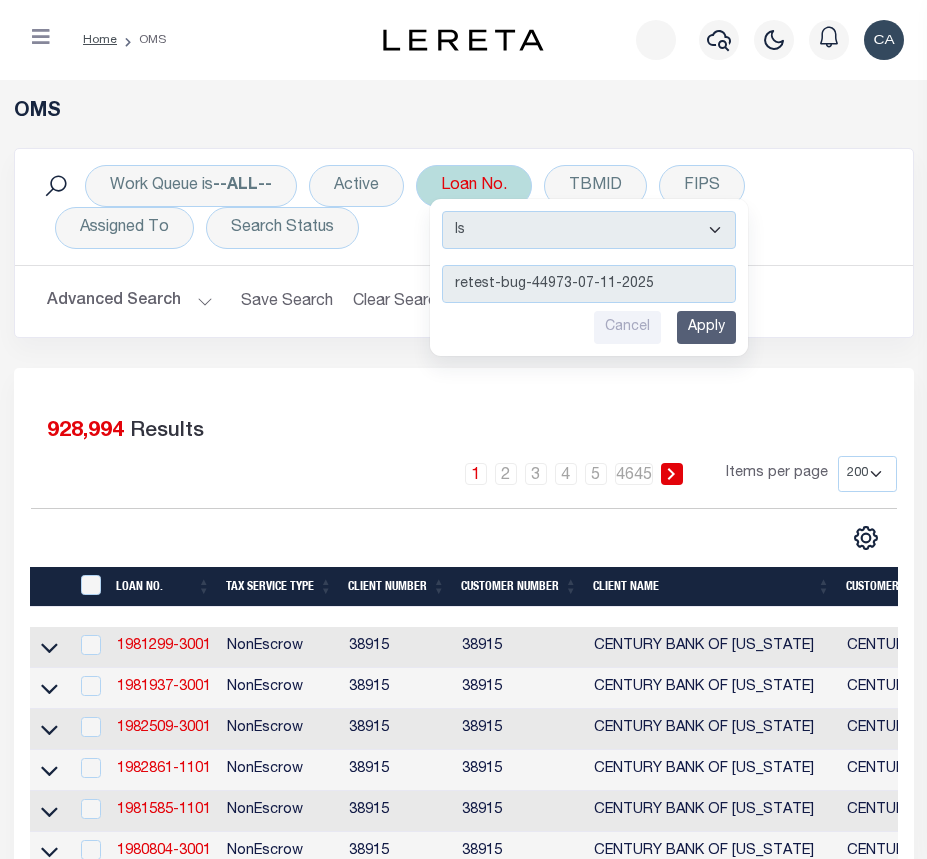 type on "retest-bug-44973-07-11-2025" 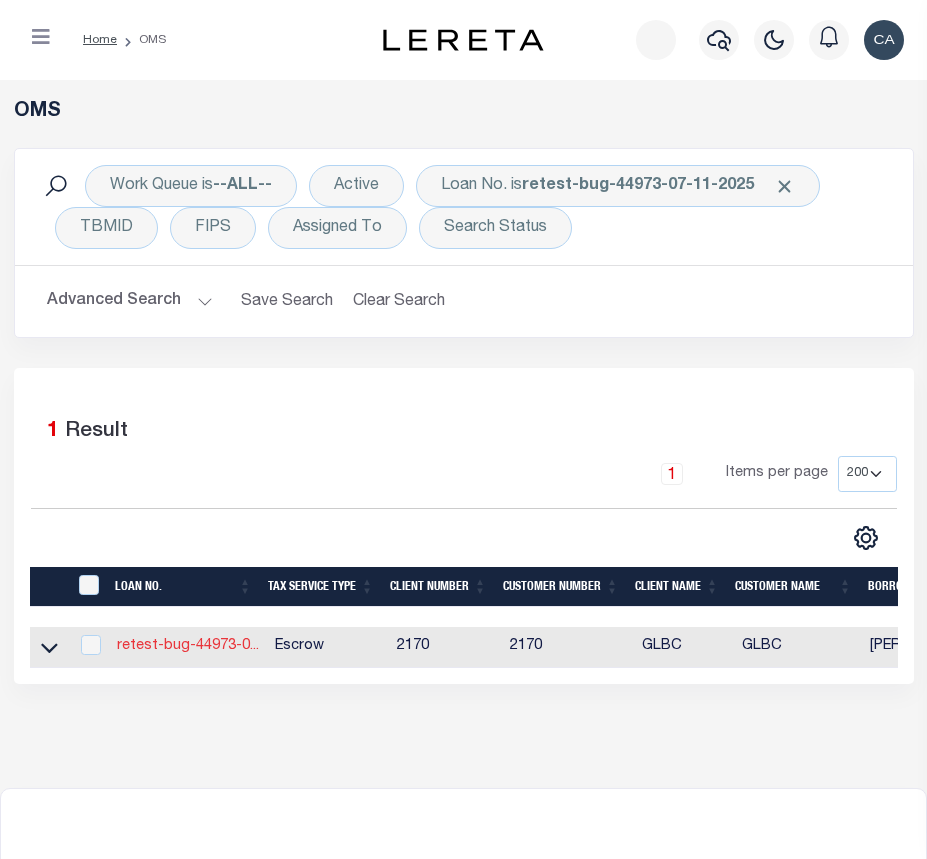click on "retest-bug-44973-0..." at bounding box center (188, 646) 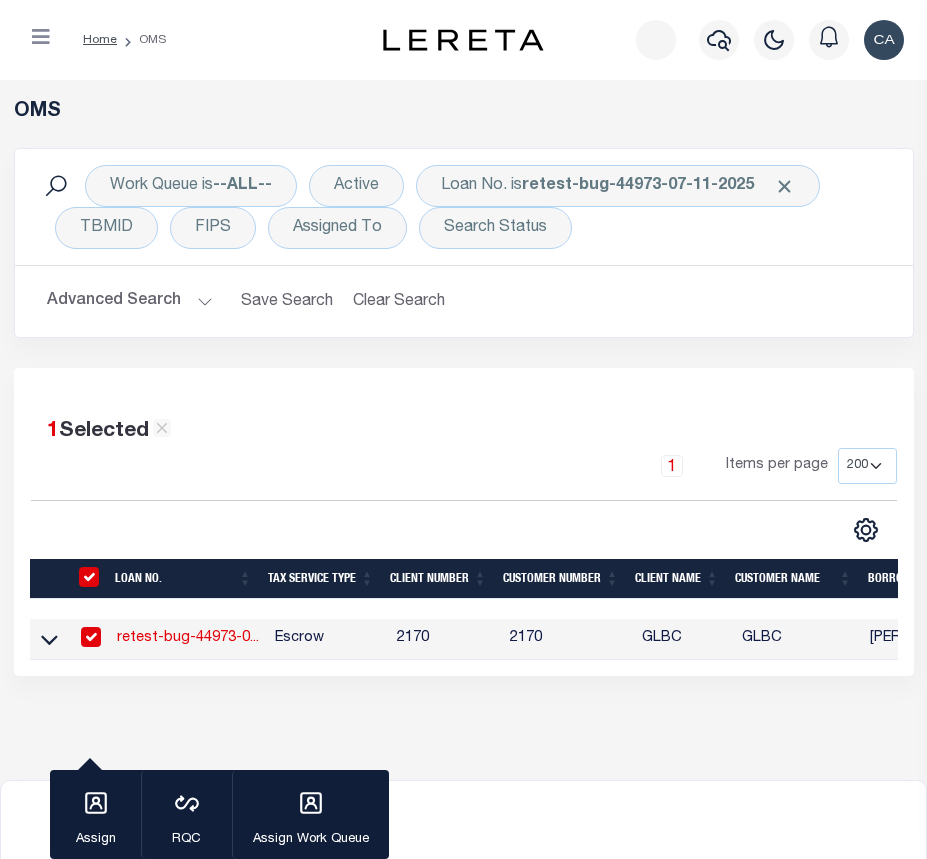 type on "retest-bug-44973-07-11-2025" 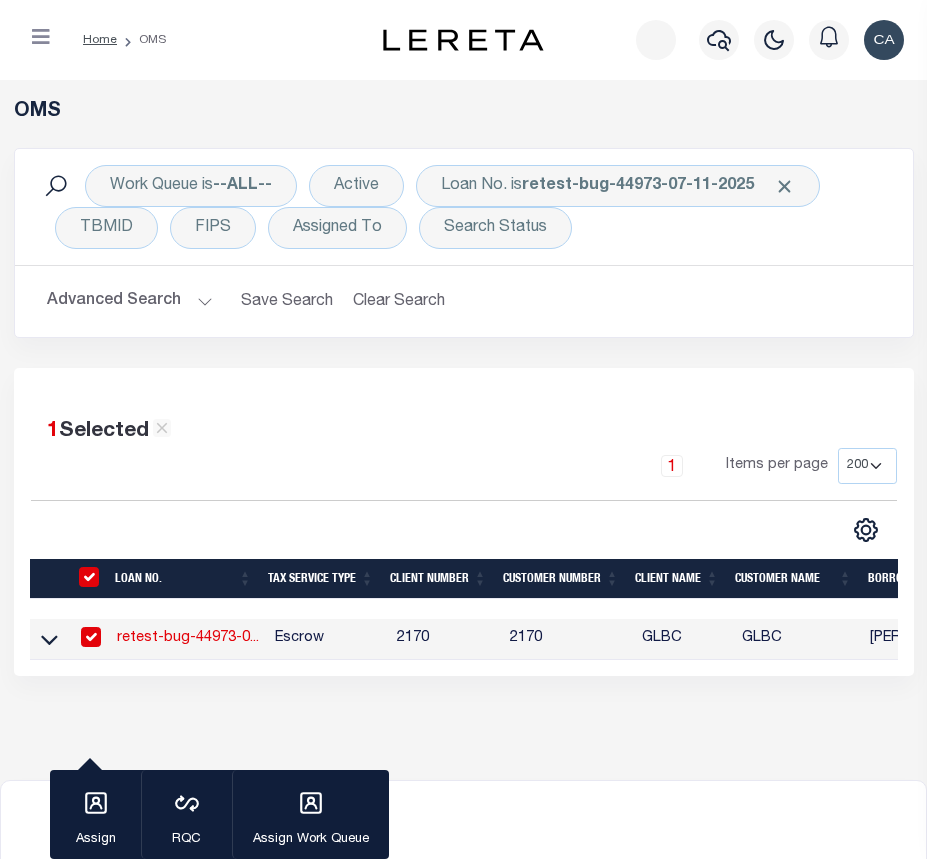 type on "[PERSON_NAME]" 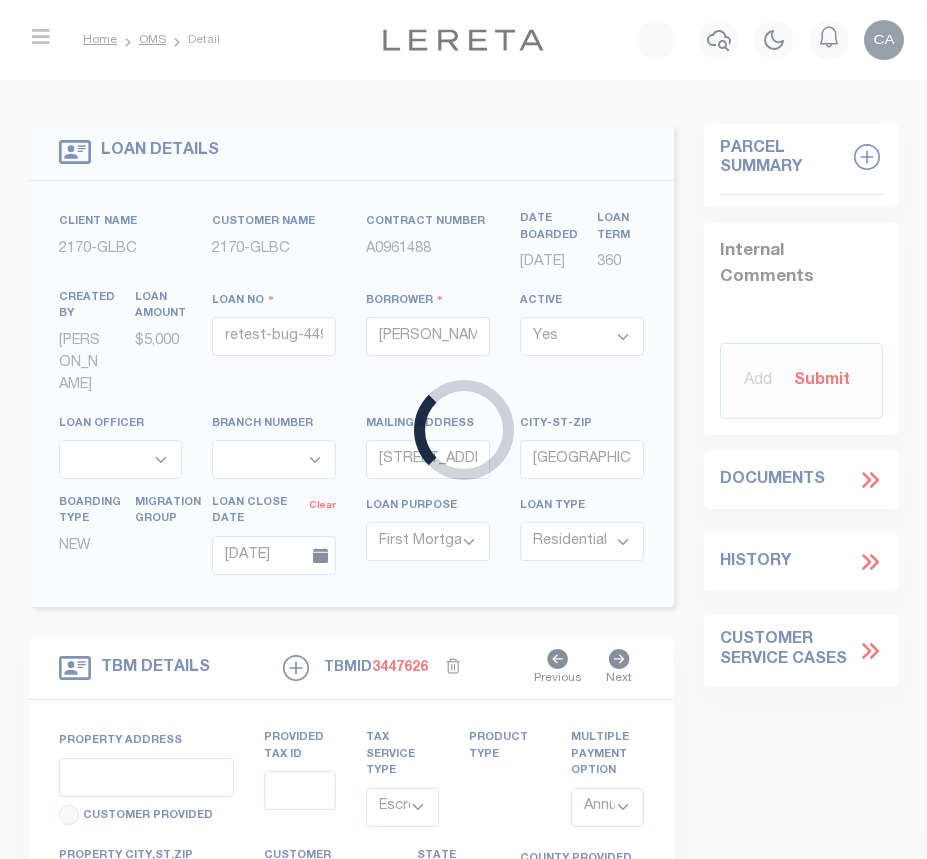 type on "13875 SW MERIDIAN ST UNIT 141" 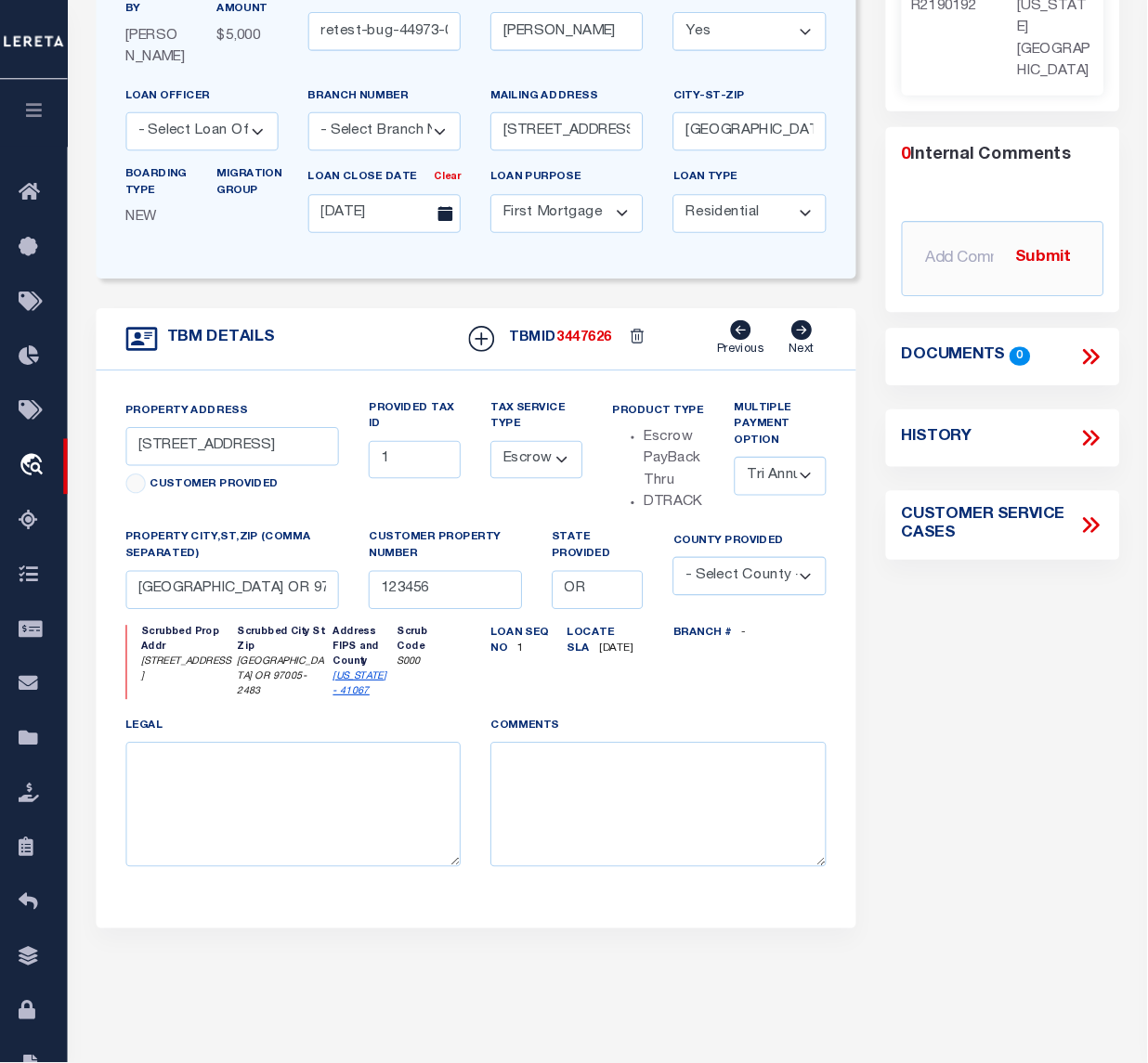 scroll, scrollTop: 283, scrollLeft: 0, axis: vertical 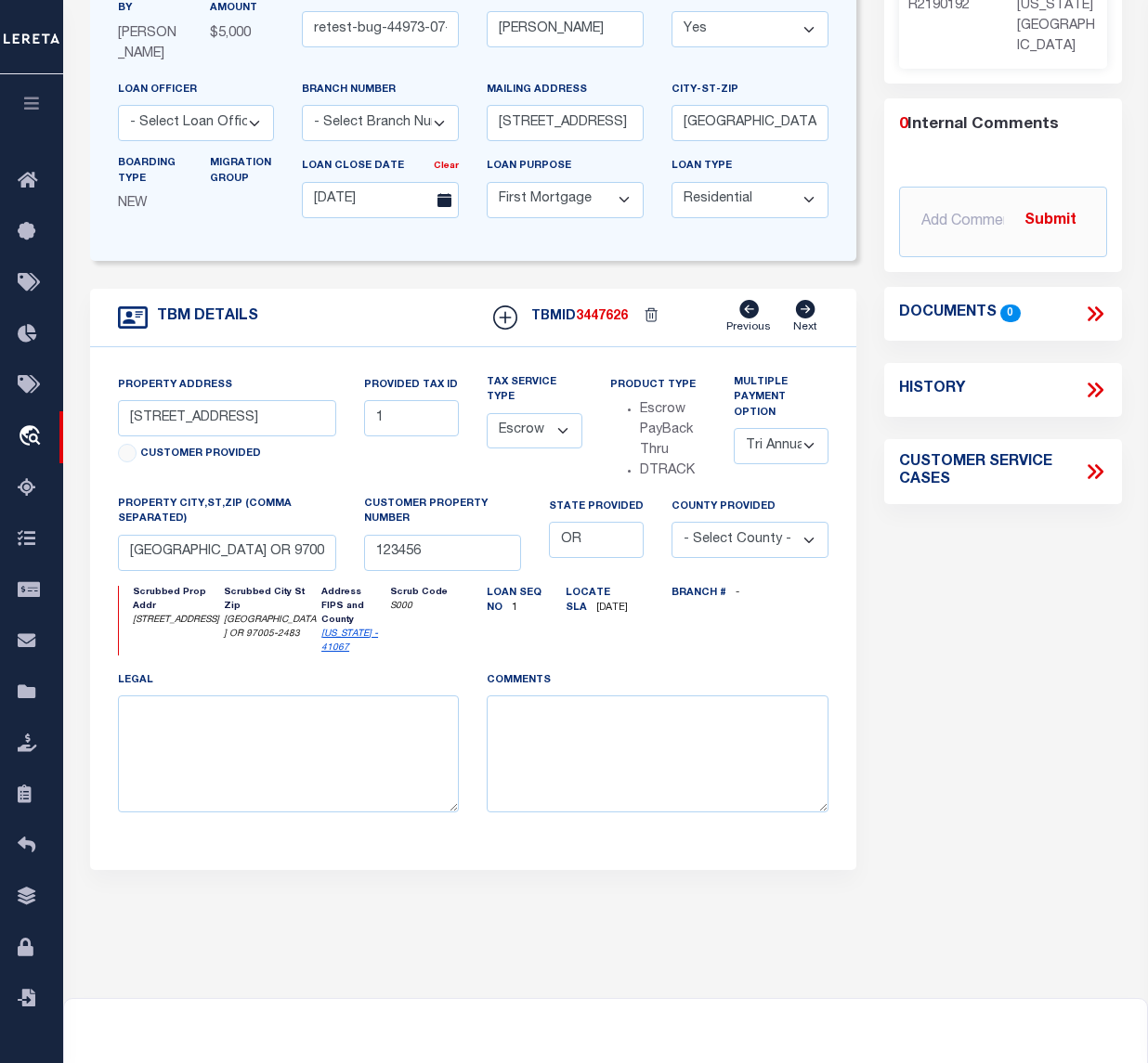 drag, startPoint x: 821, startPoint y: 16, endPoint x: 952, endPoint y: 908, distance: 901.5681 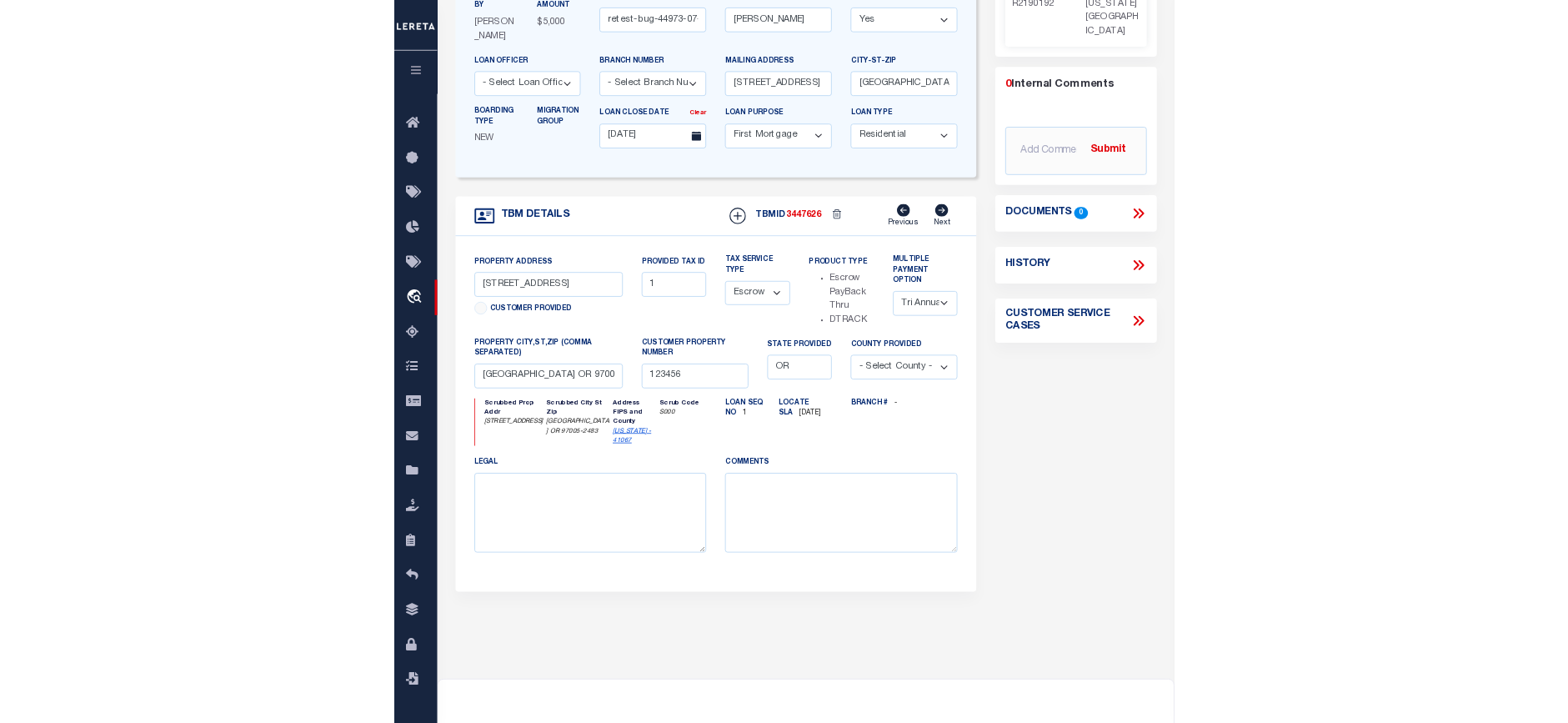 scroll, scrollTop: 0, scrollLeft: 0, axis: both 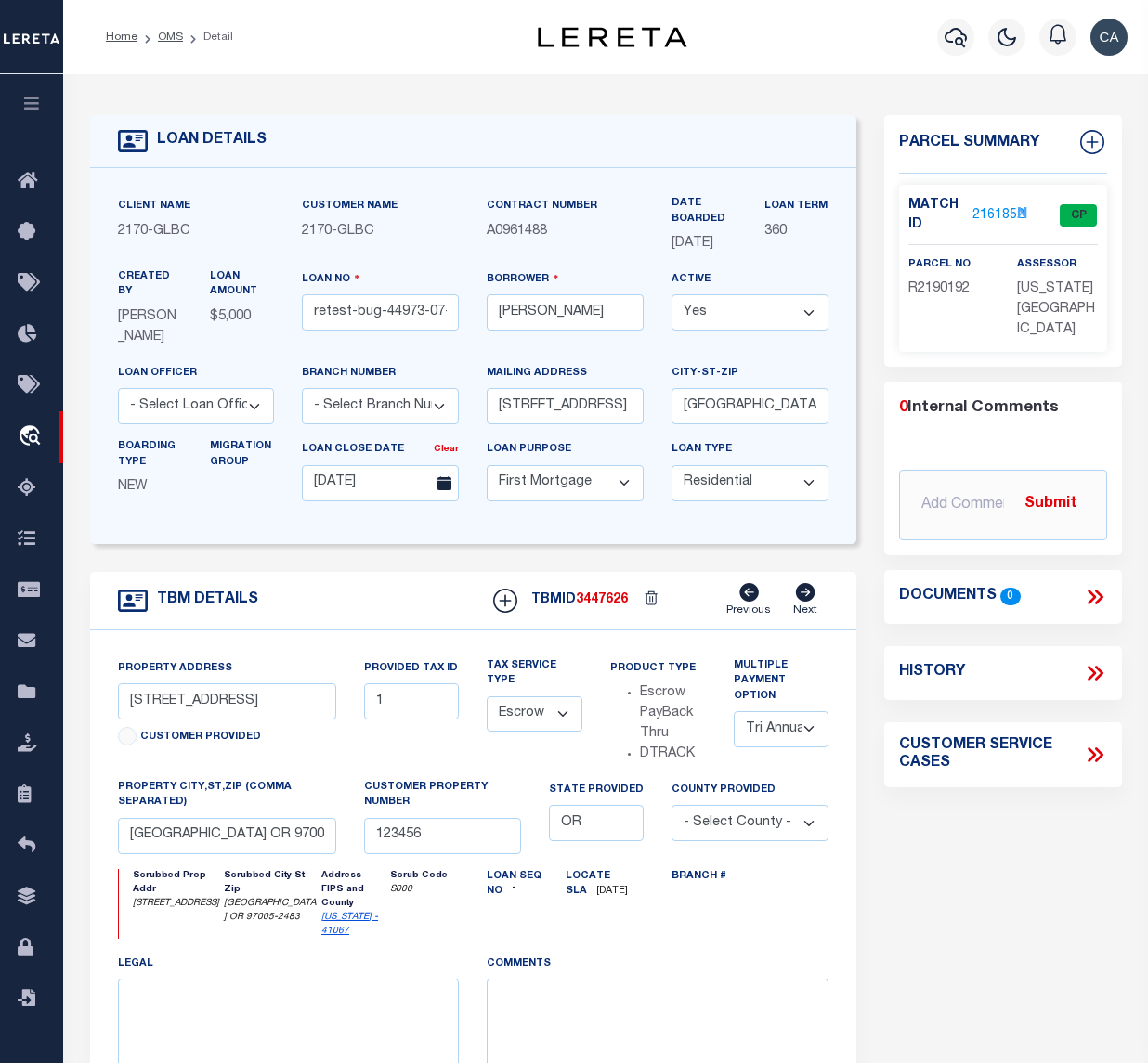 click on "Property Address
13875 SW MERIDIAN ST UNIT 141
Customer Provided
Provided Tax ID
1
Tax Service Type
- Select Tax Service Type -
Escrow
NonEscrow
Product Type
Escrow PayBack Thru DTRACK
Multiple Payment Option
Tri Annual Annual
property city,st,zip (Comma separated)
BEAVERTON OR 97005-2483
Customer Property Number
123456
state provided
OR
county provided
- Select County -
Abbeville
Acadia
Accomack
Ada
Adair
Adams
Addison
Adjuntas
Aguada
Aguadilla
Aguas Buenas
Aibonito
Aiken
Aitkin" at bounding box center [474, 892] 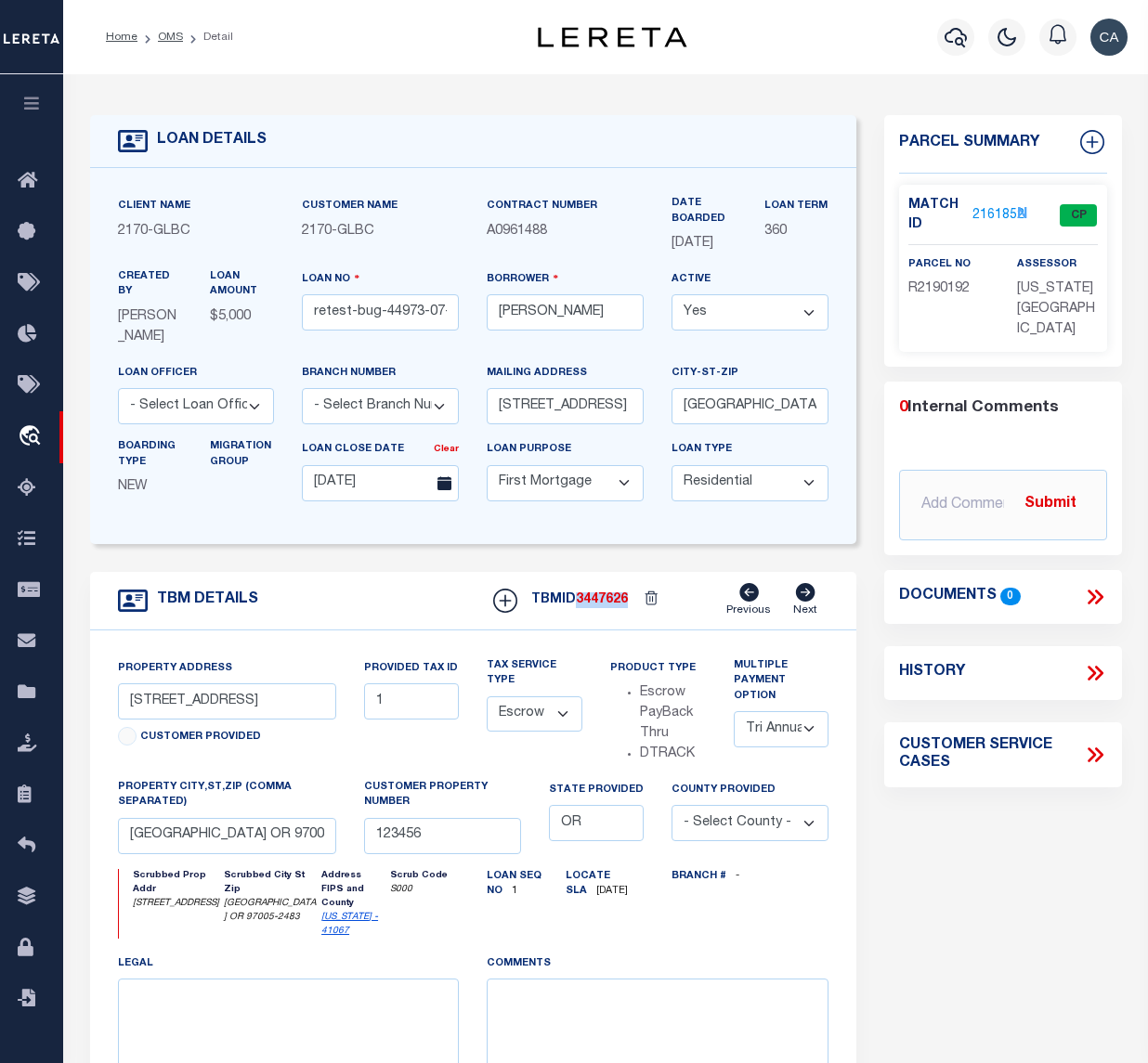 click on "3447626" at bounding box center [602, 600] 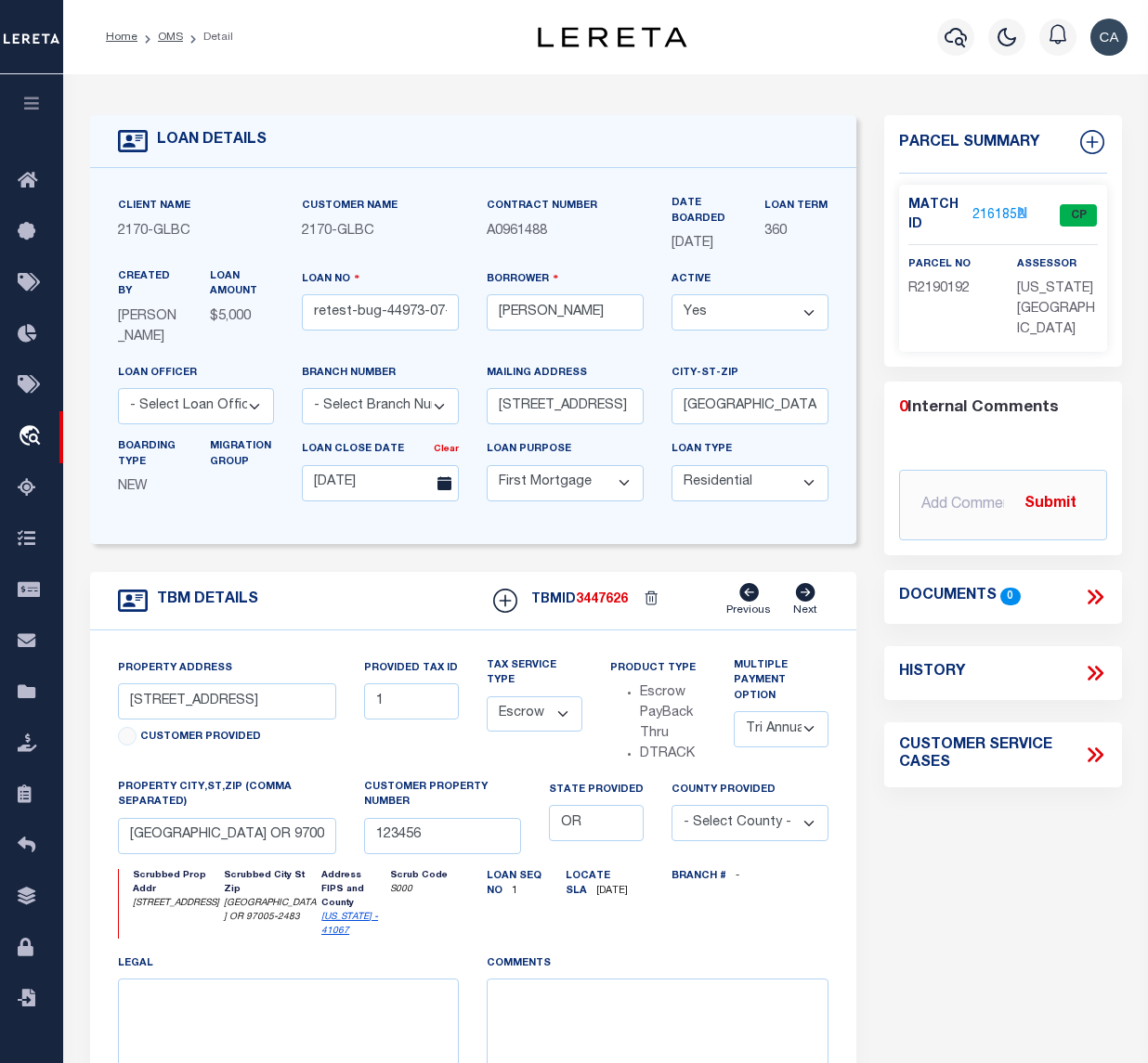 click on "3447626" at bounding box center [602, 600] 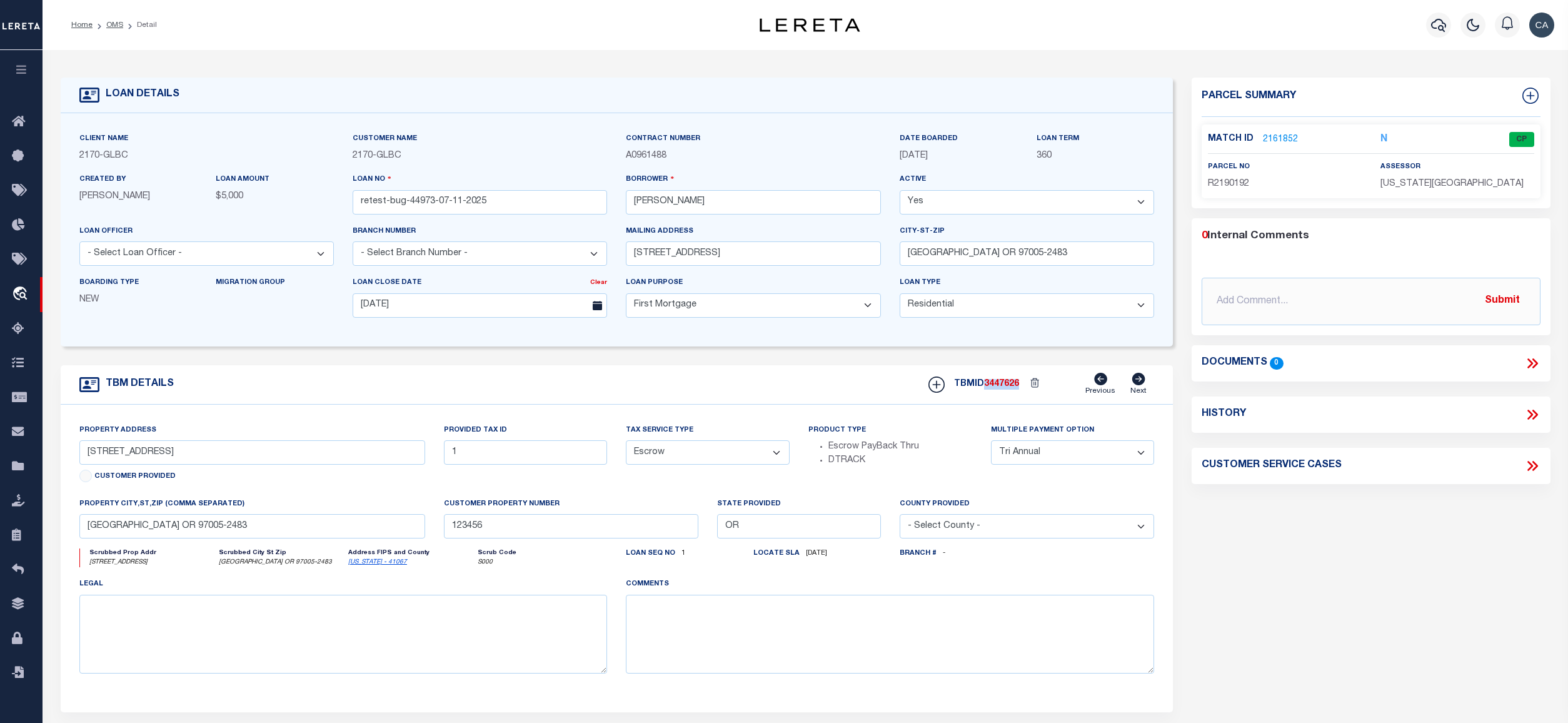 click on "Client Name
2170  -  GLBC" at bounding box center [206, 152] 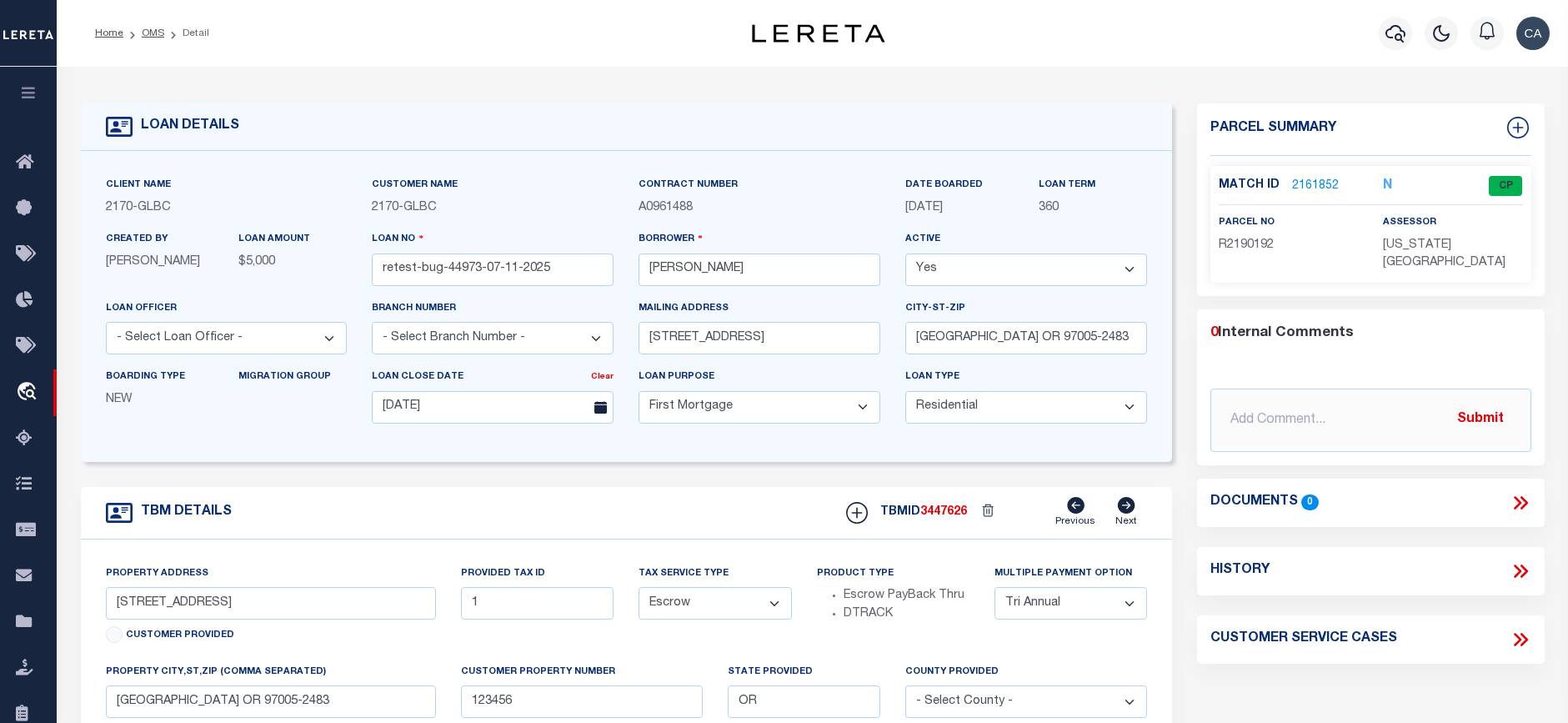 click at bounding box center (28, 93) 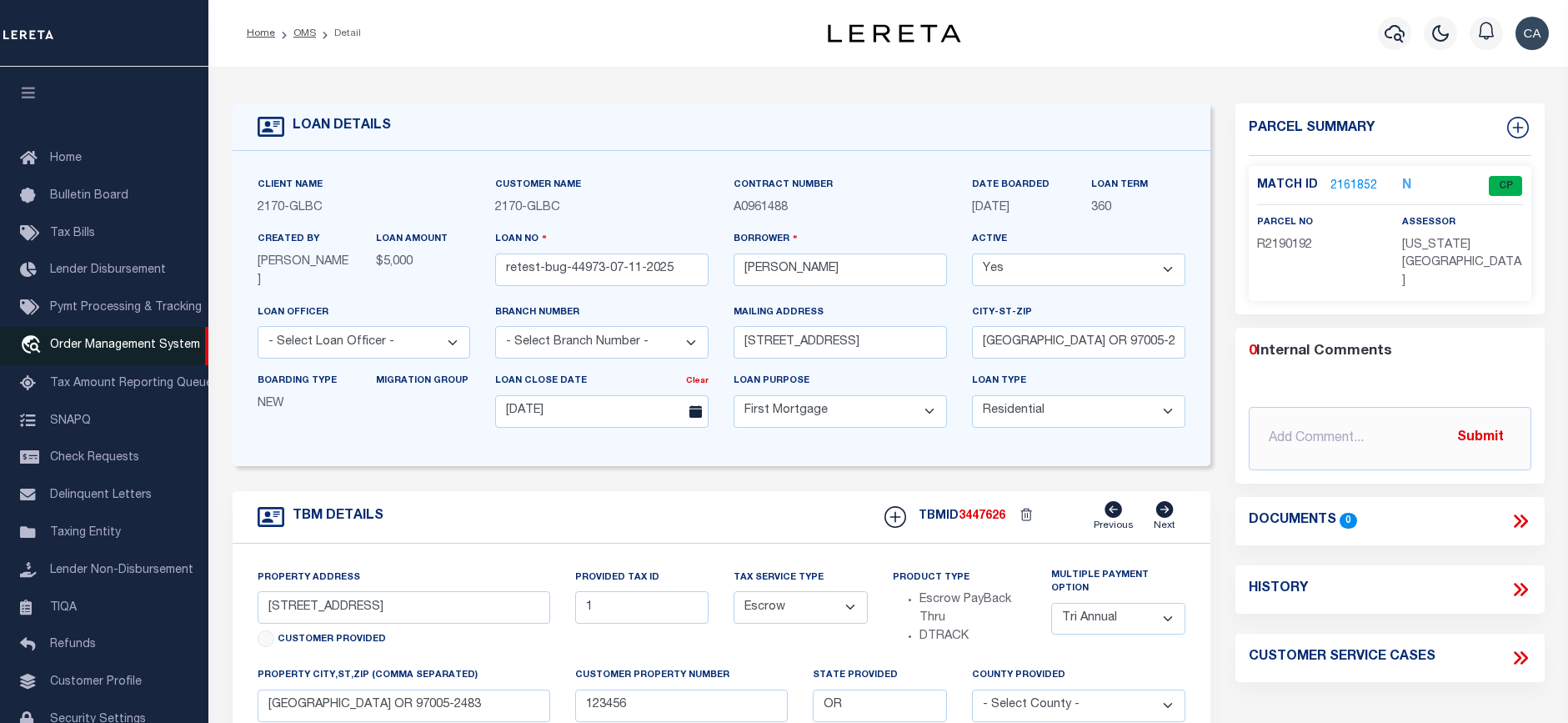 click on "travel_explore   Order Management System" at bounding box center [104, 346] 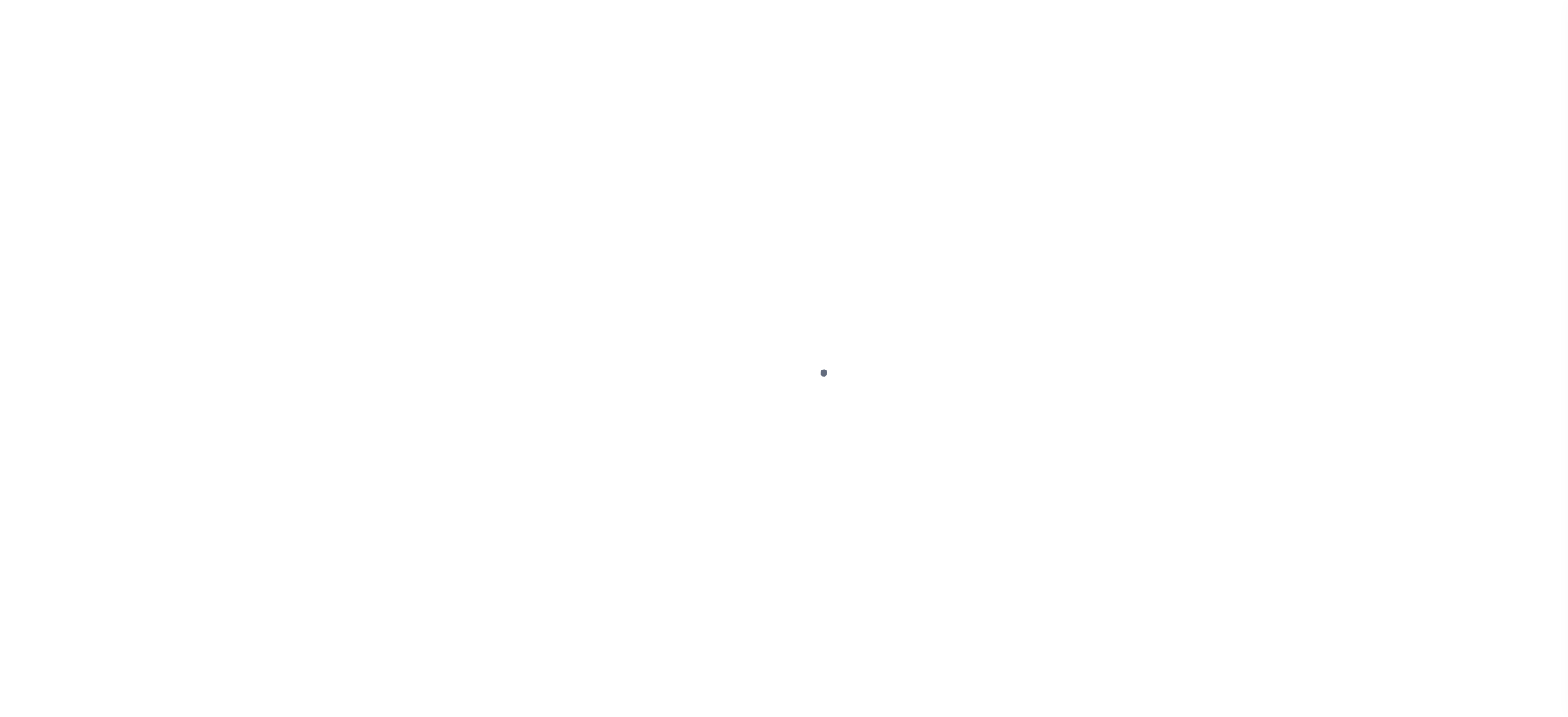 scroll, scrollTop: 0, scrollLeft: 0, axis: both 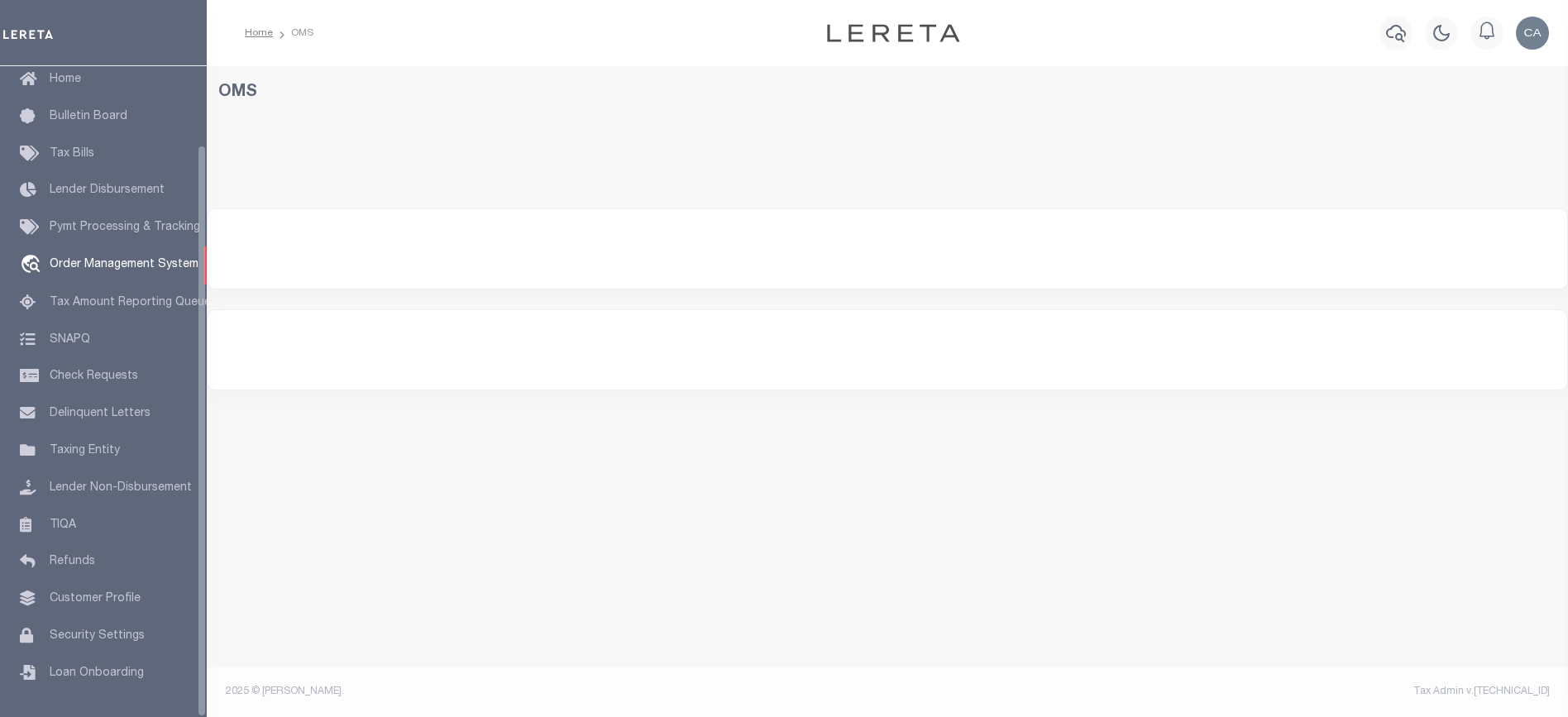 select on "200" 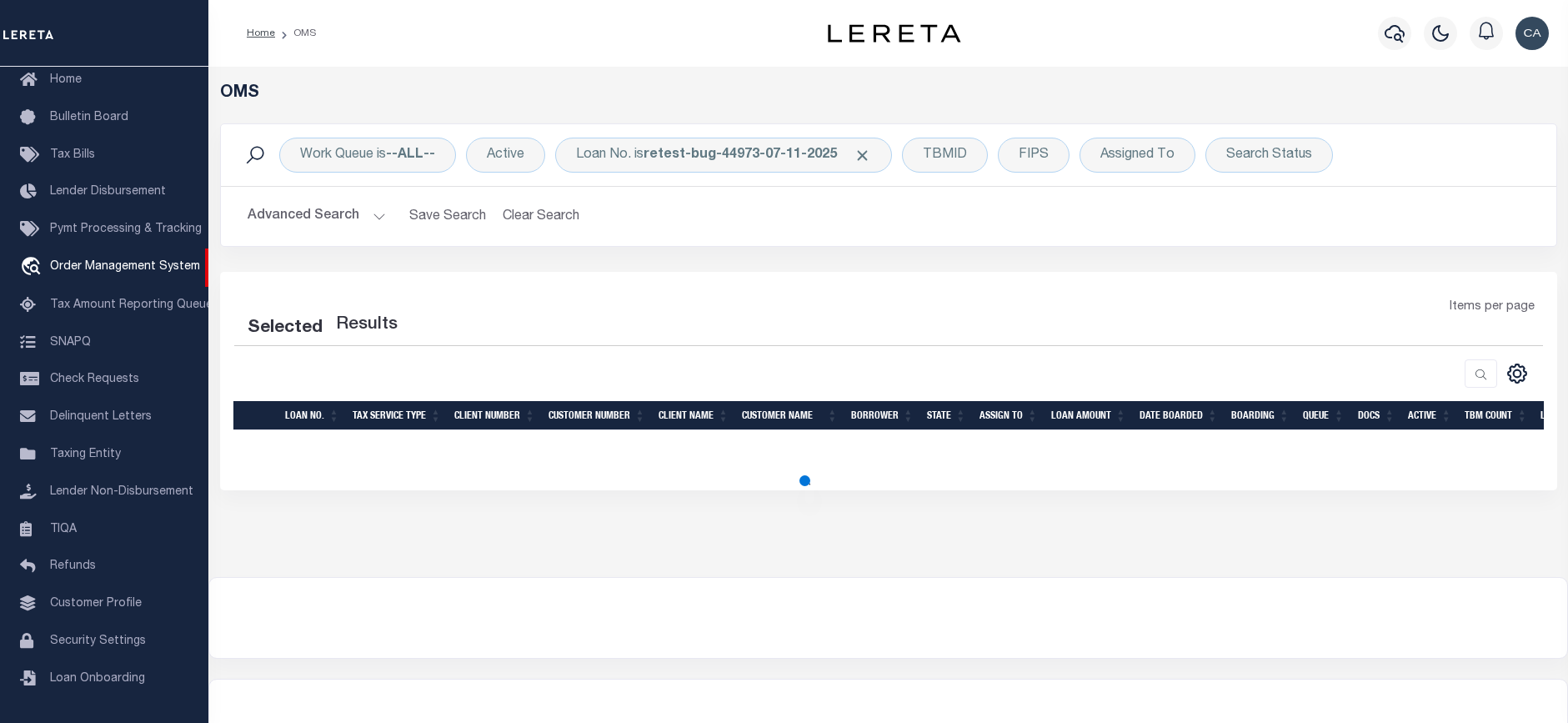 select on "200" 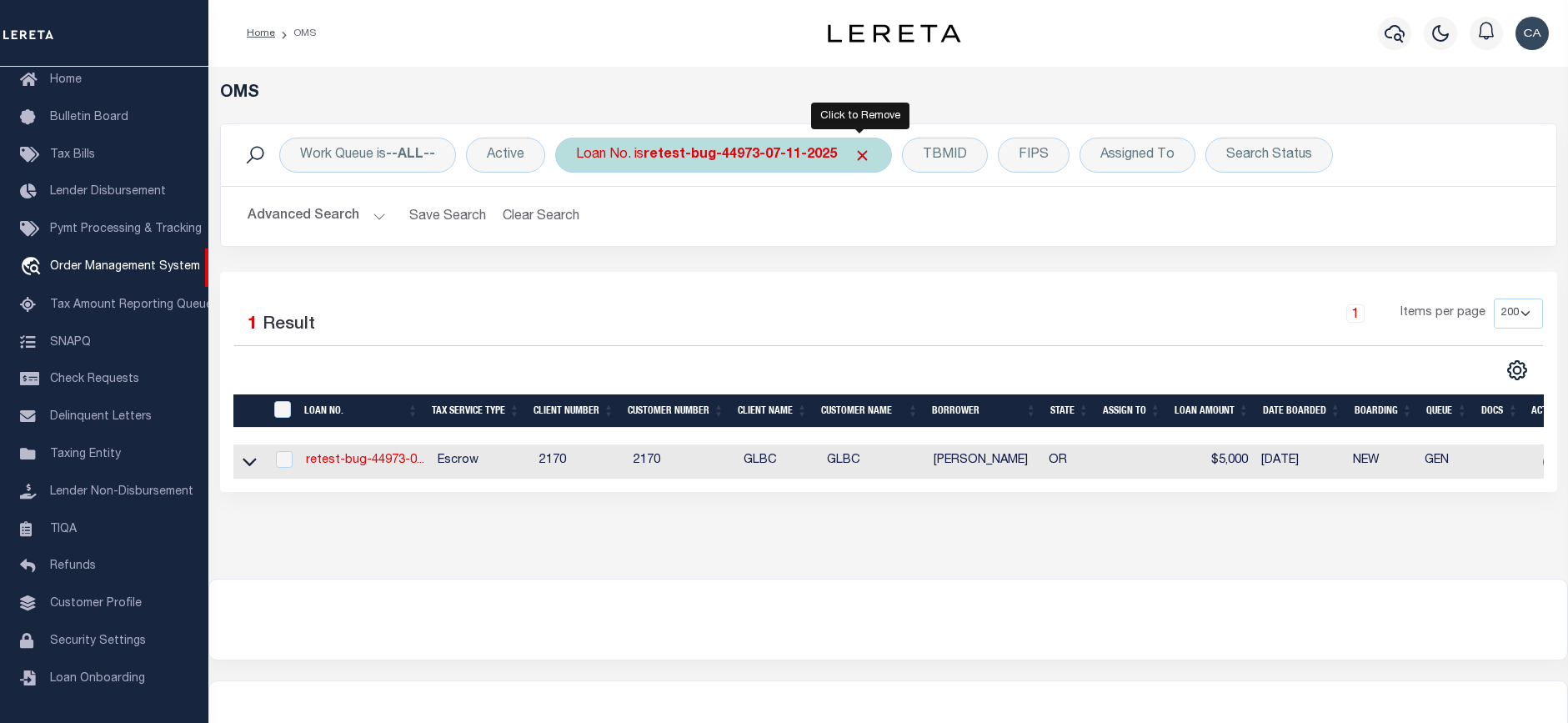 click at bounding box center (862, 155) 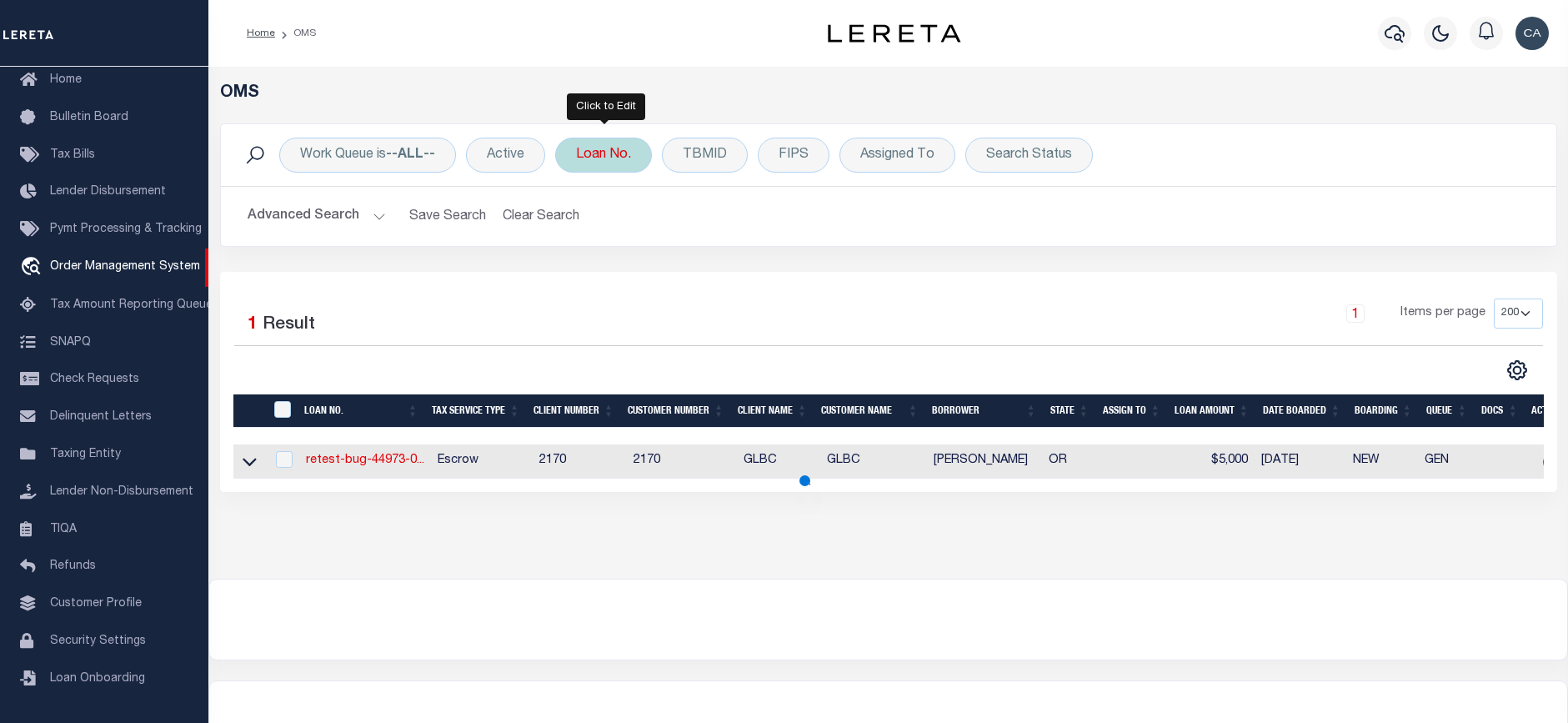 click on "Loan No." at bounding box center (604, 155) 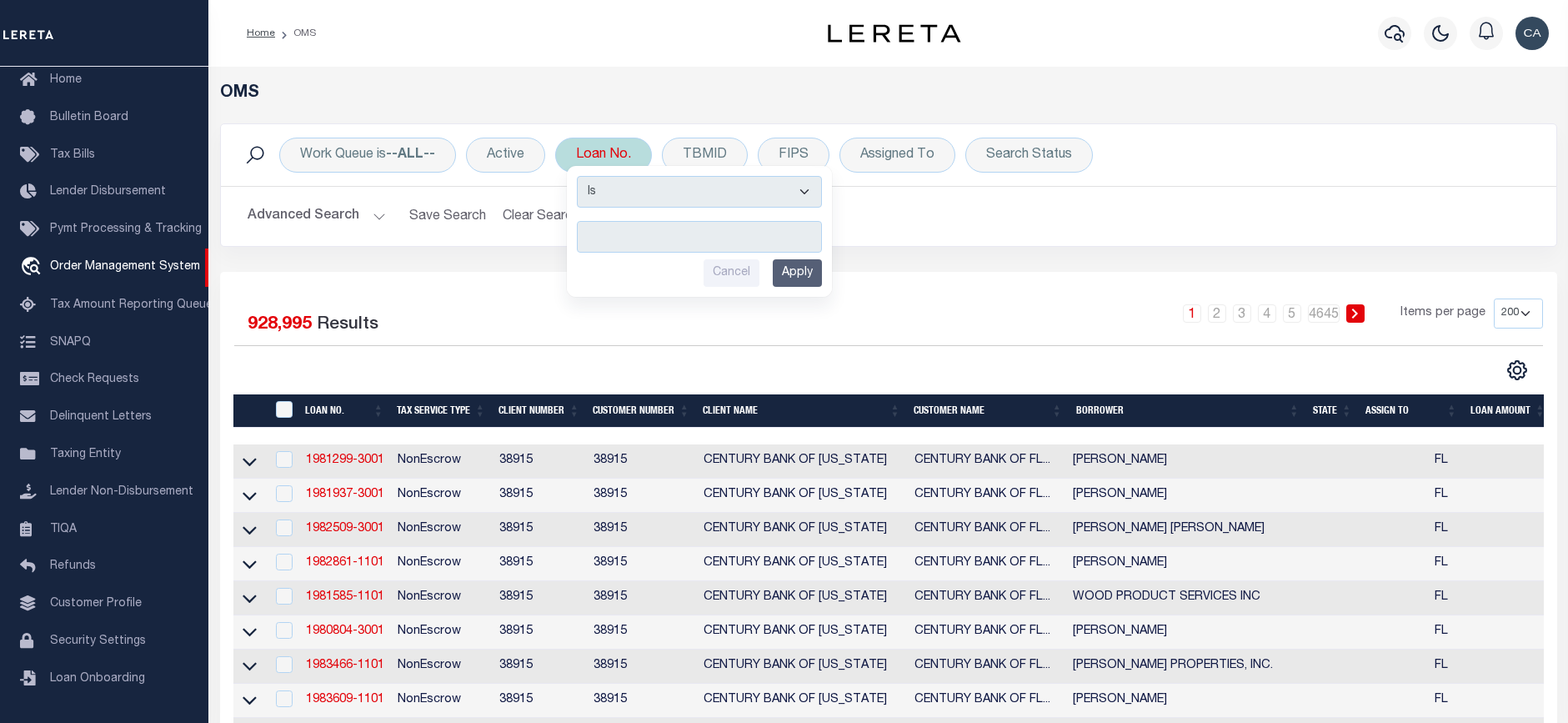 type on "retest-bug-44973-07-11-2025-sc02" 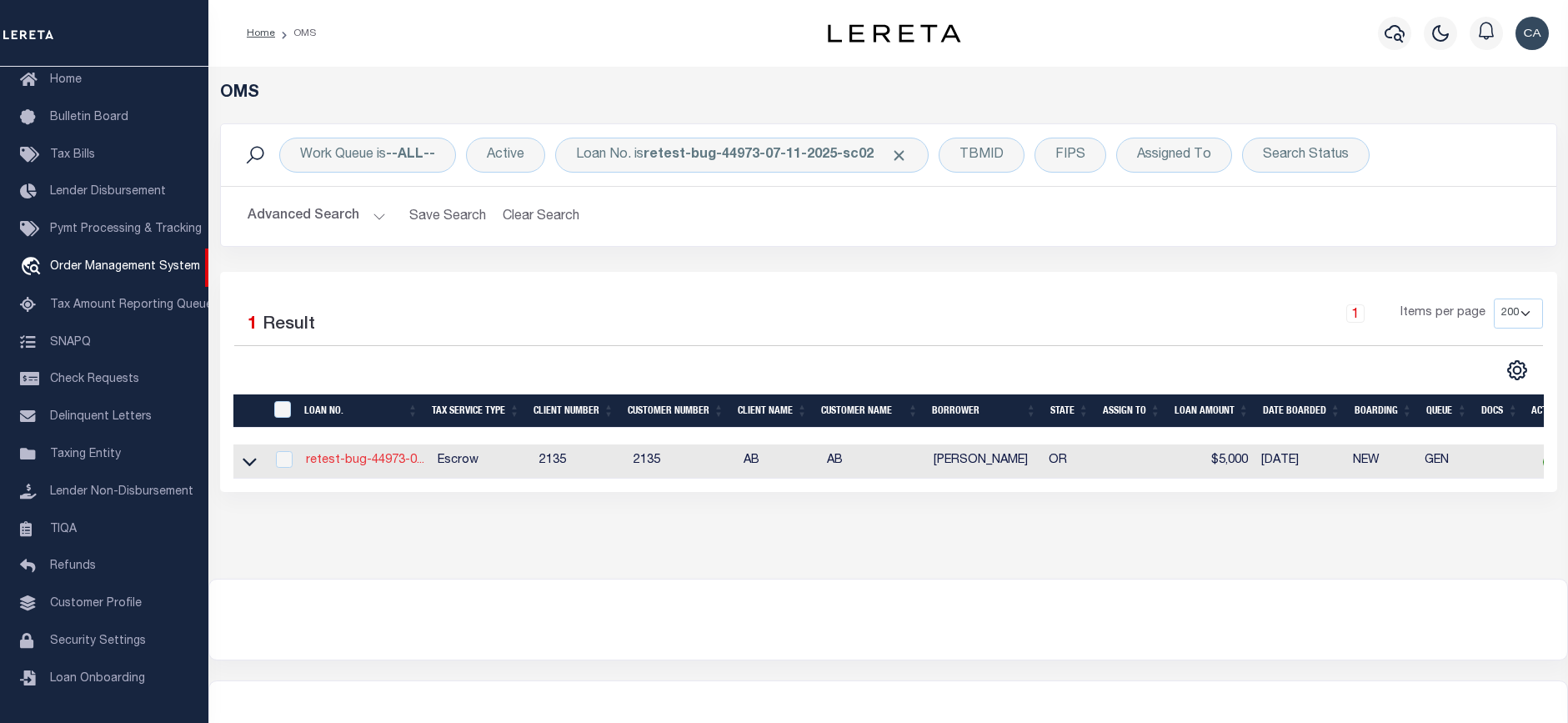 click on "retest-bug-44973-0..." at bounding box center (365, 460) 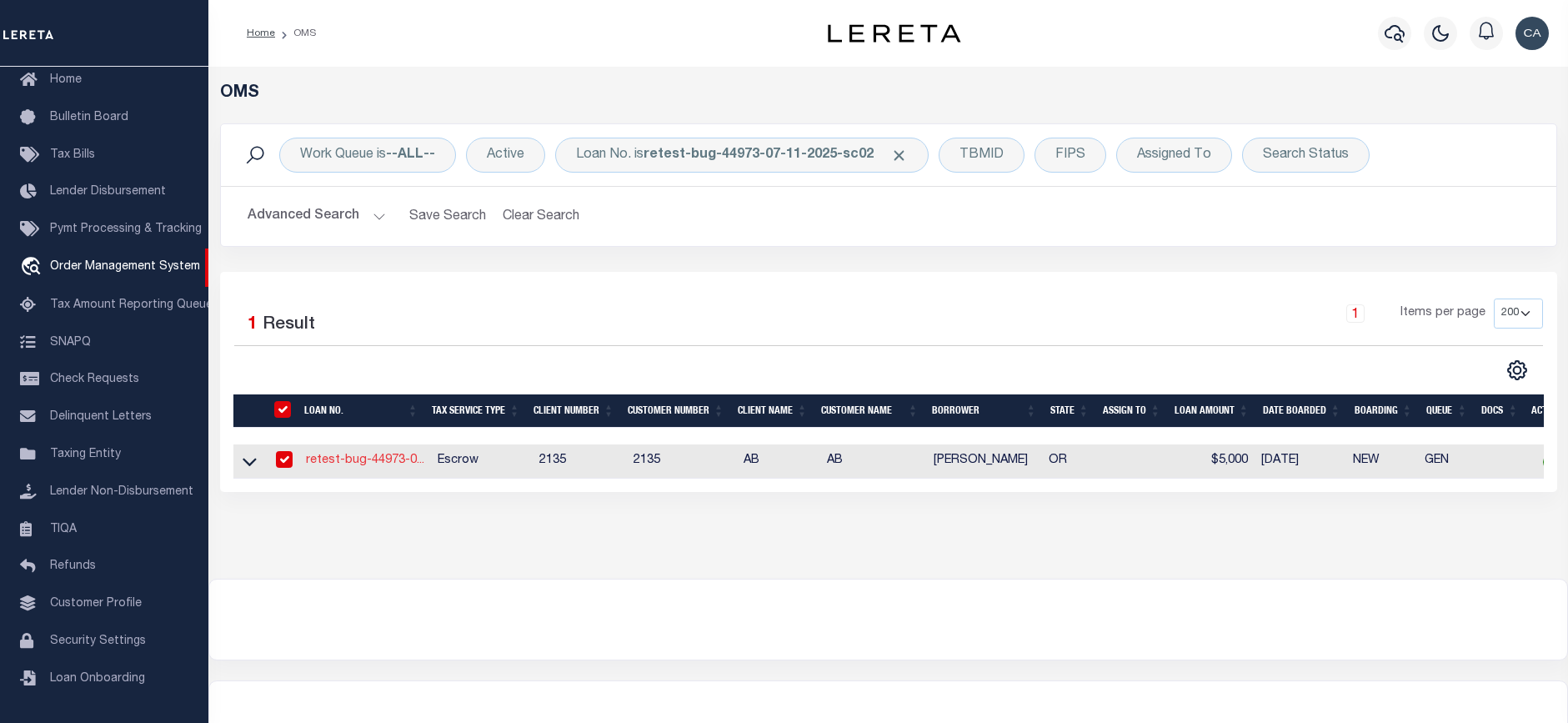 type on "retest-bug-44973-07-11-2025-sc02" 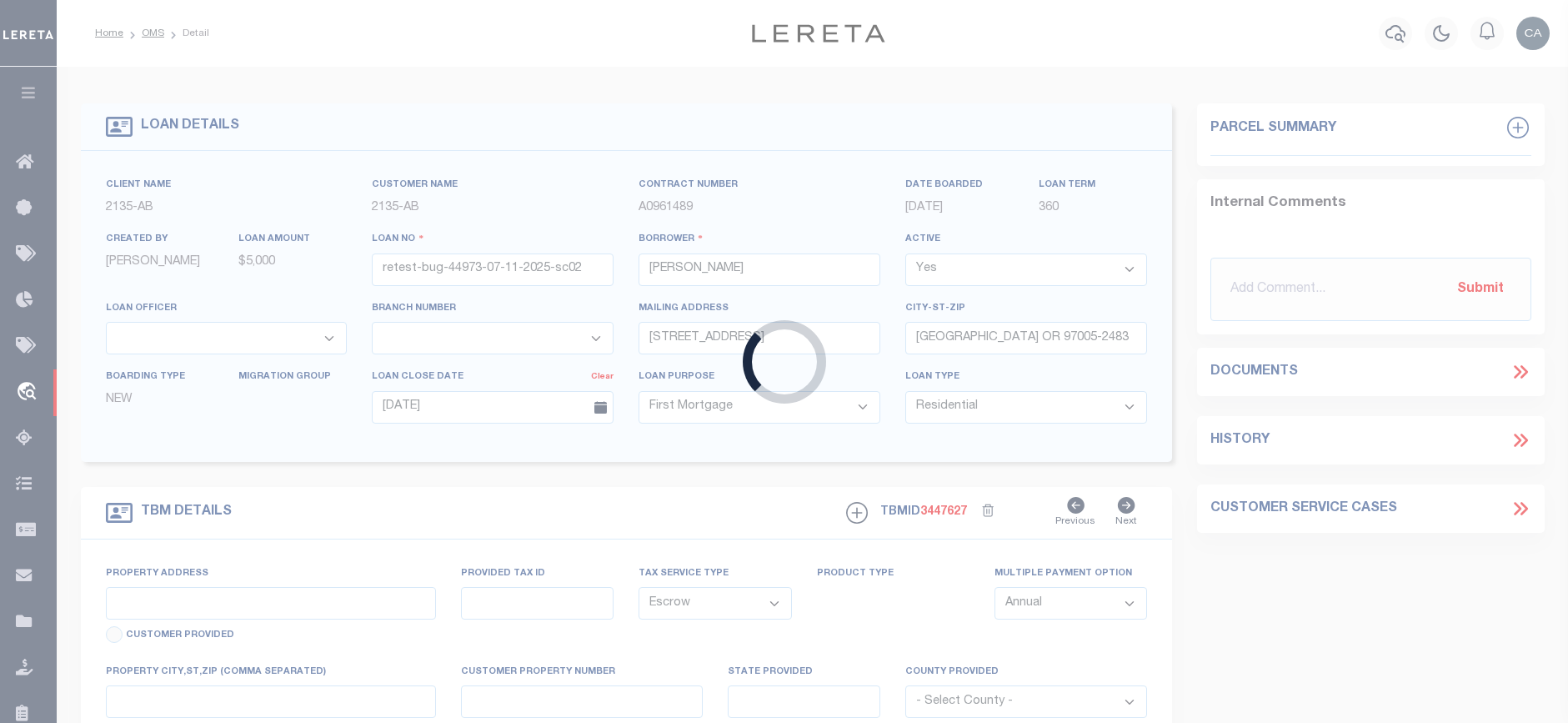 type on "13875 SW MERIDIAN ST UNIT 141" 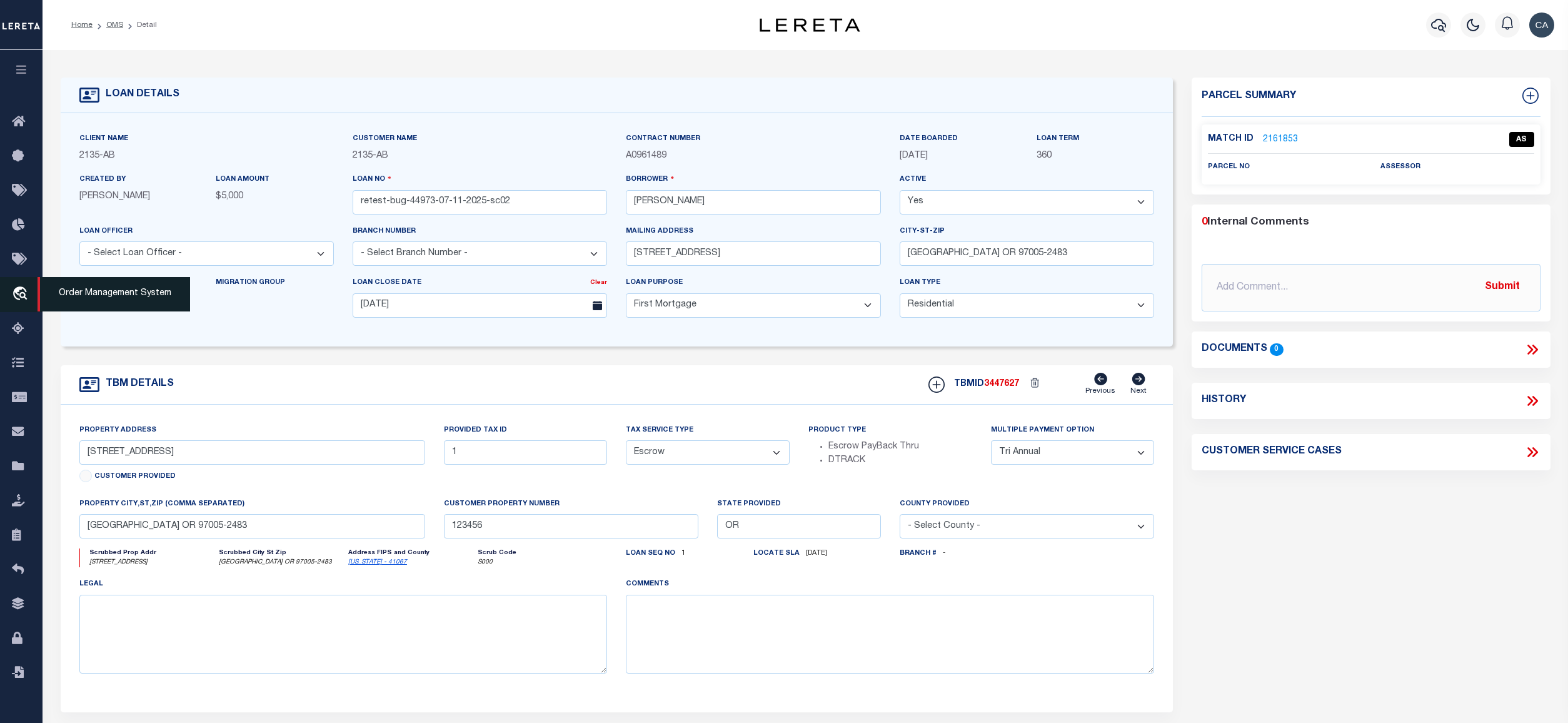 click on "travel_explore" at bounding box center (22, 295) 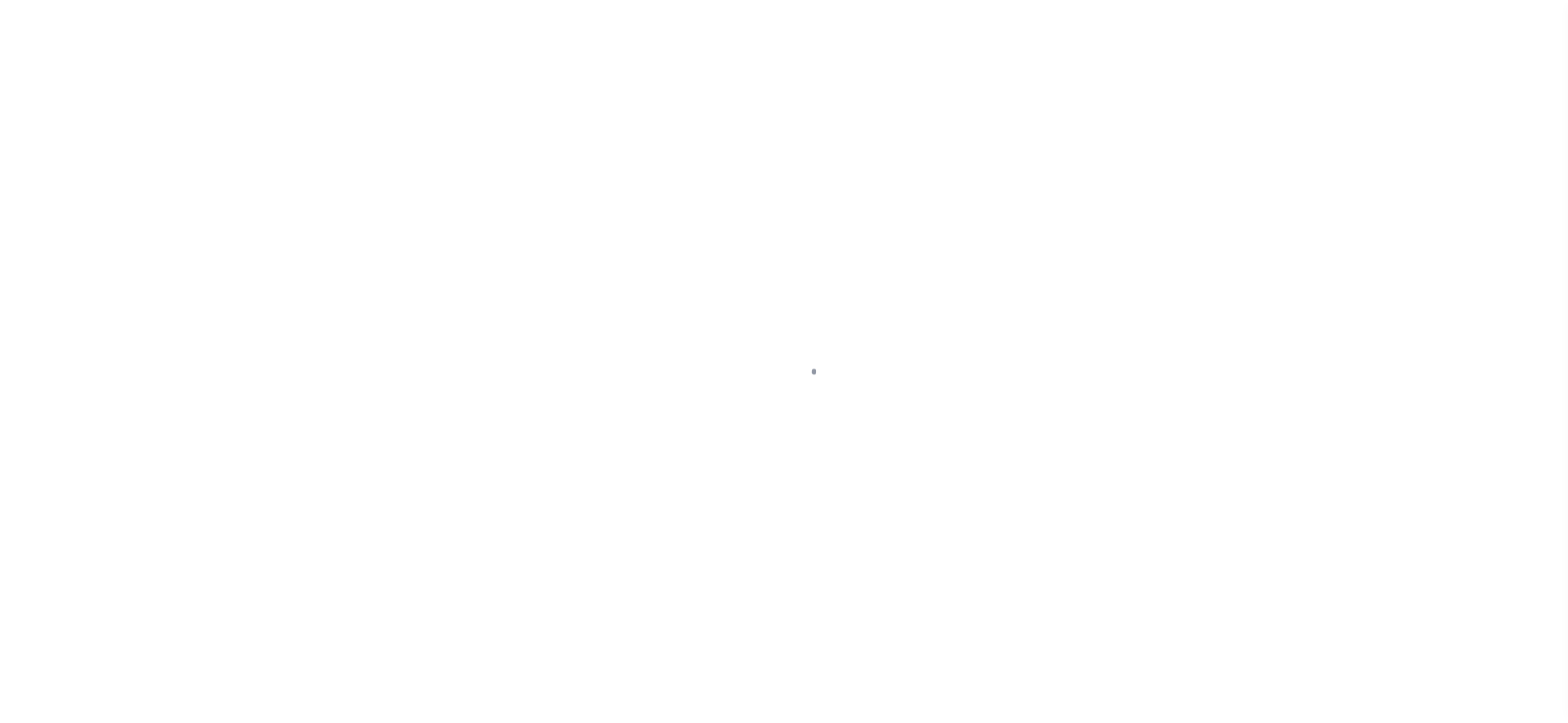 scroll, scrollTop: 0, scrollLeft: 0, axis: both 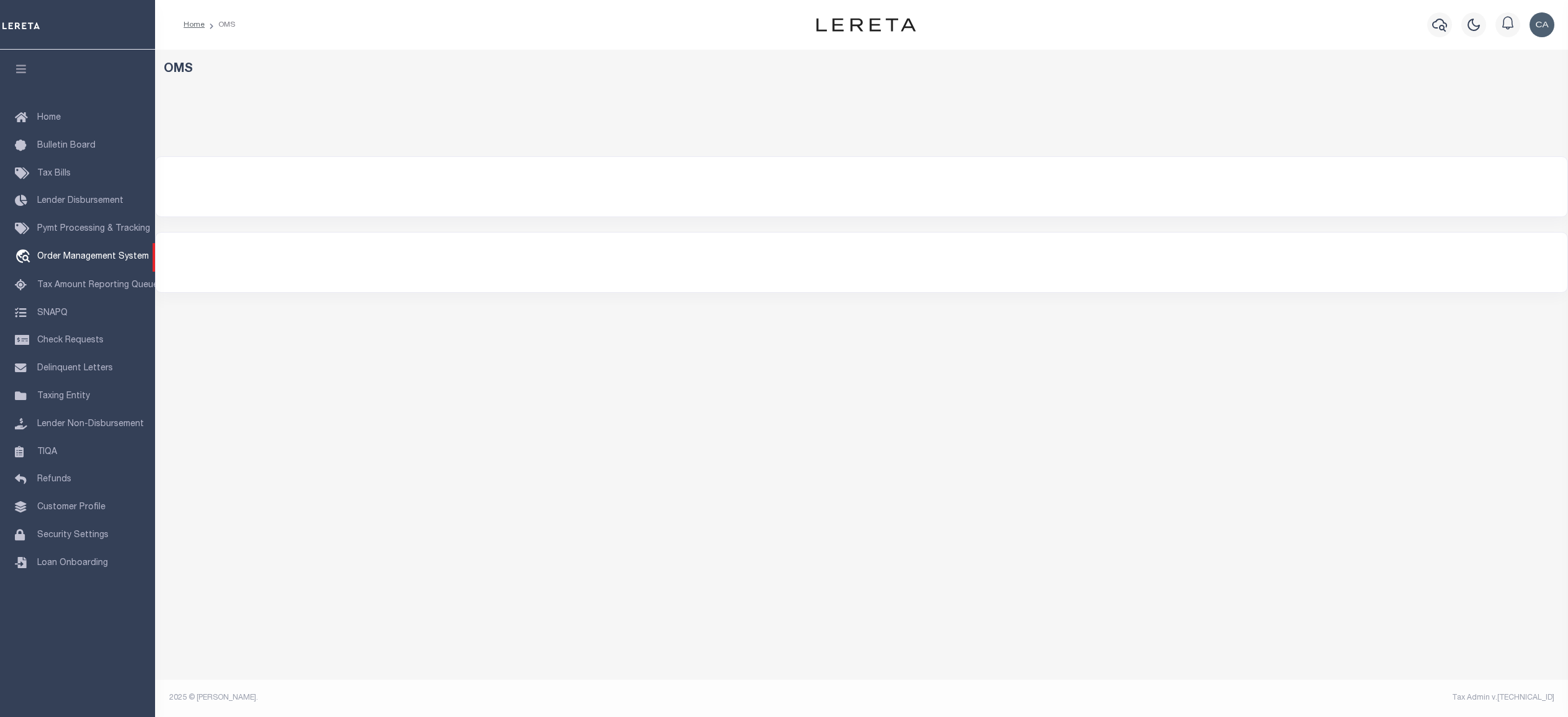 select on "200" 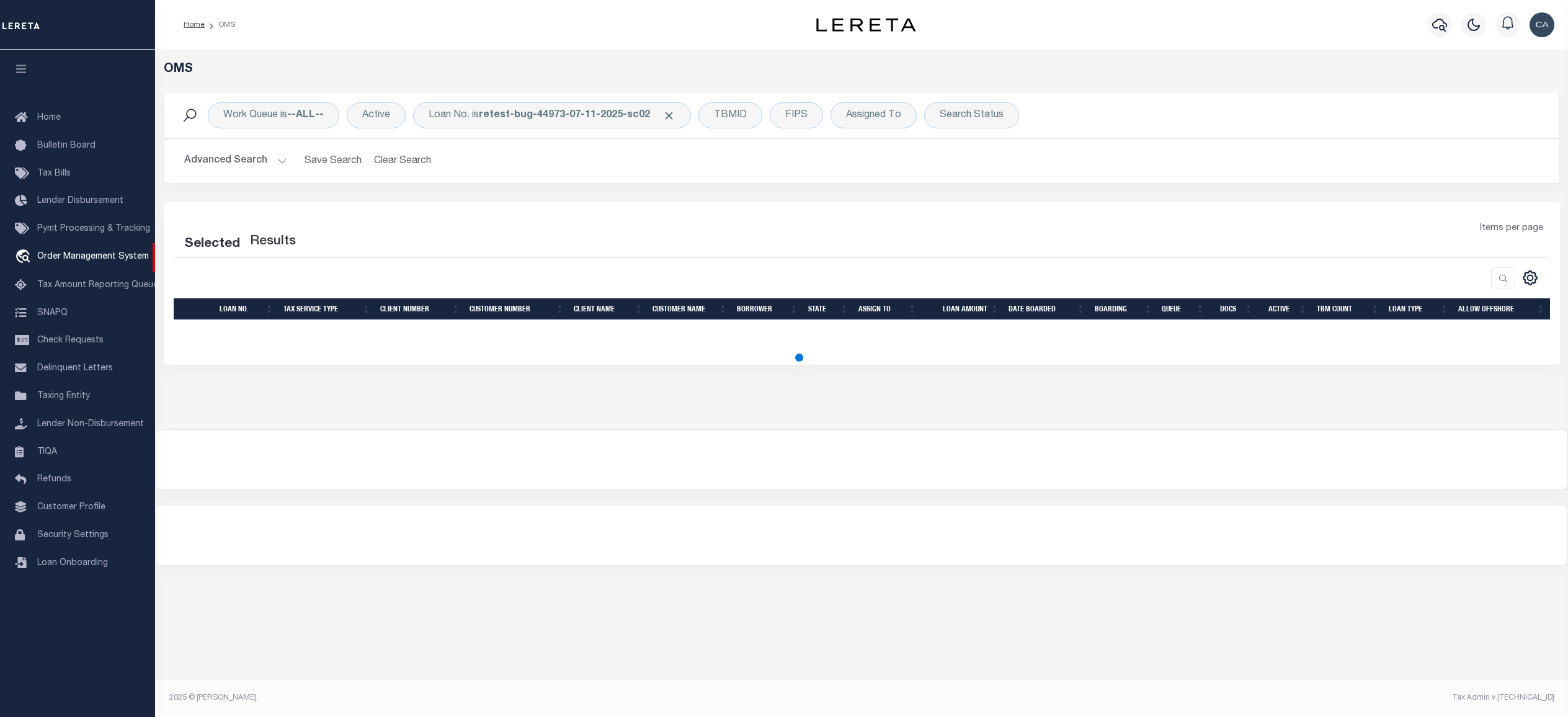 select on "200" 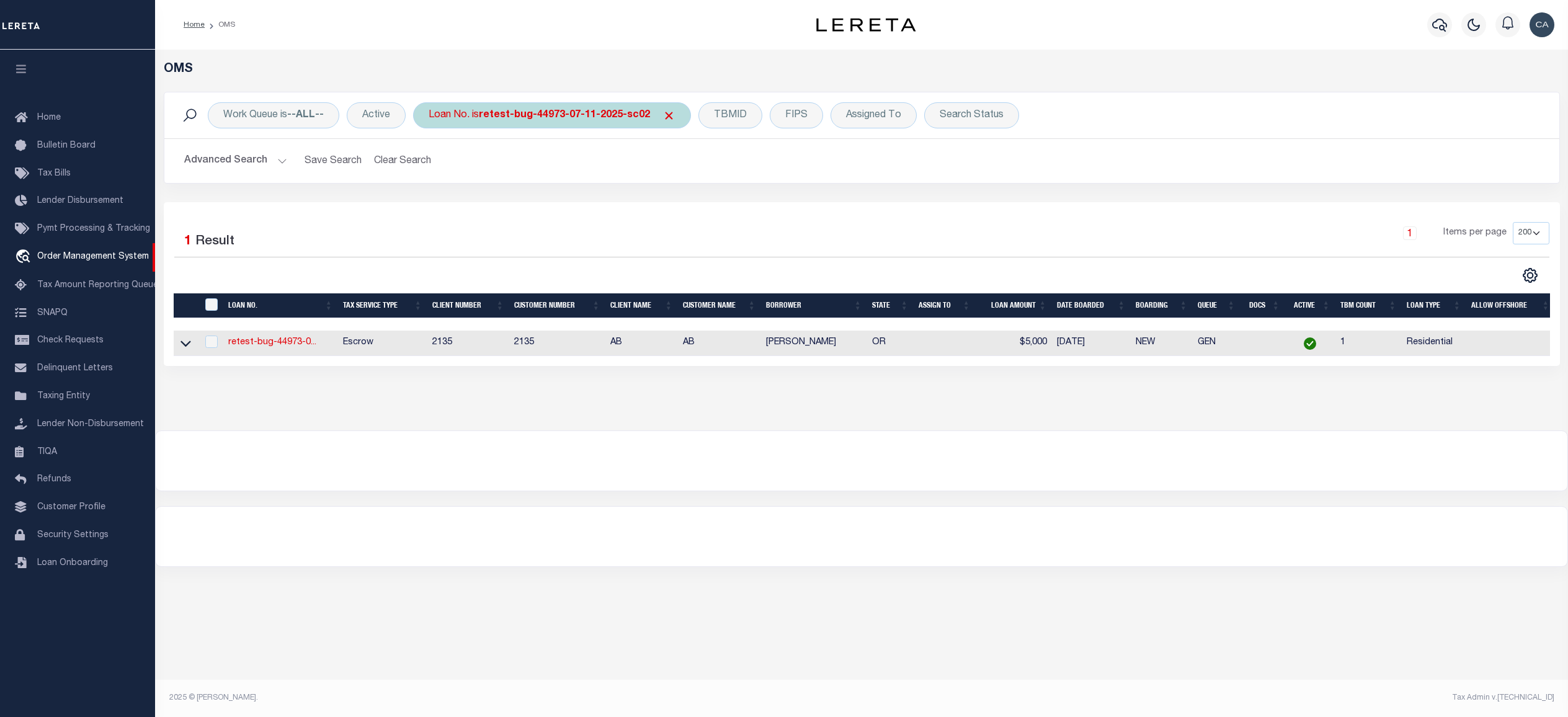 click on "retest-bug-44973-07-11-2025-sc02" at bounding box center [564, 115] 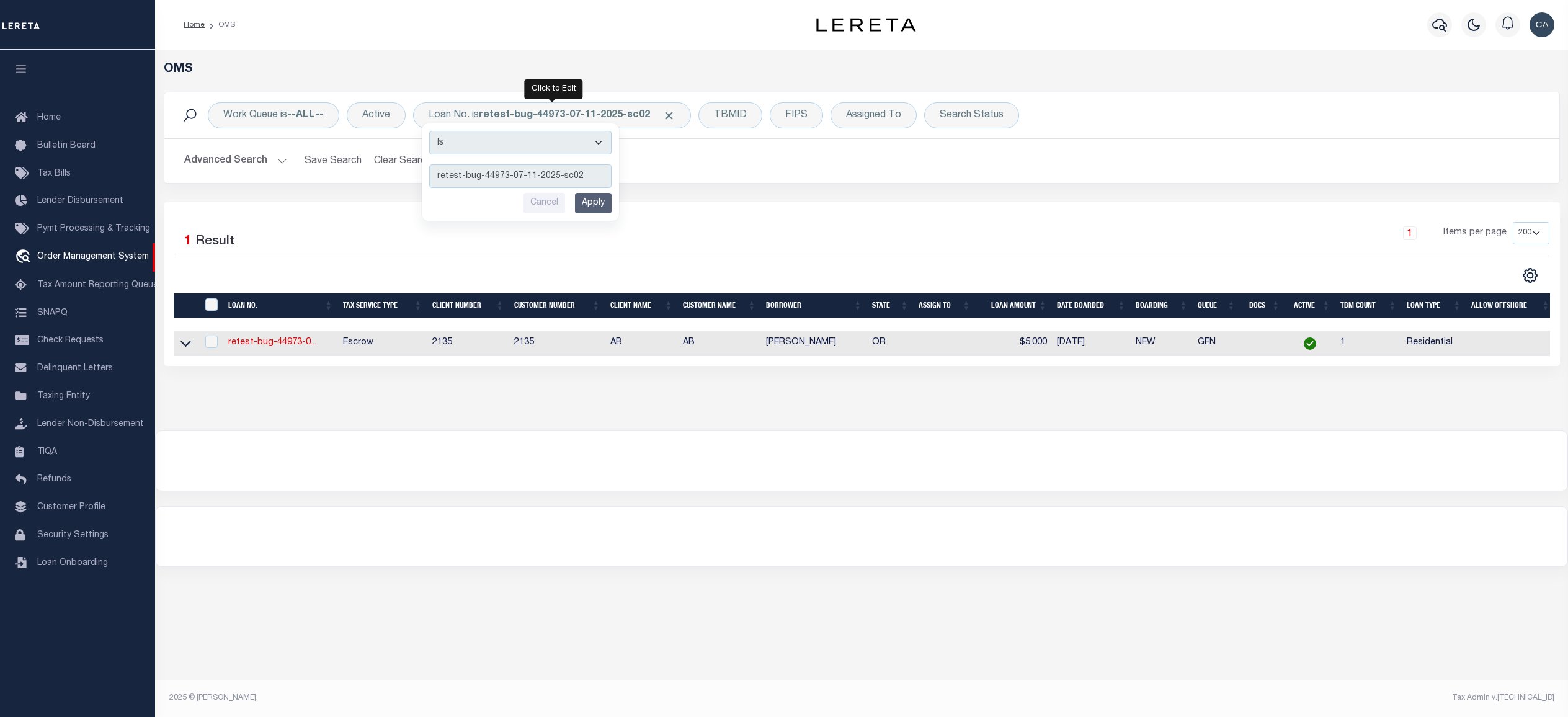 type on "retest-bug-45237-07-11-2025" 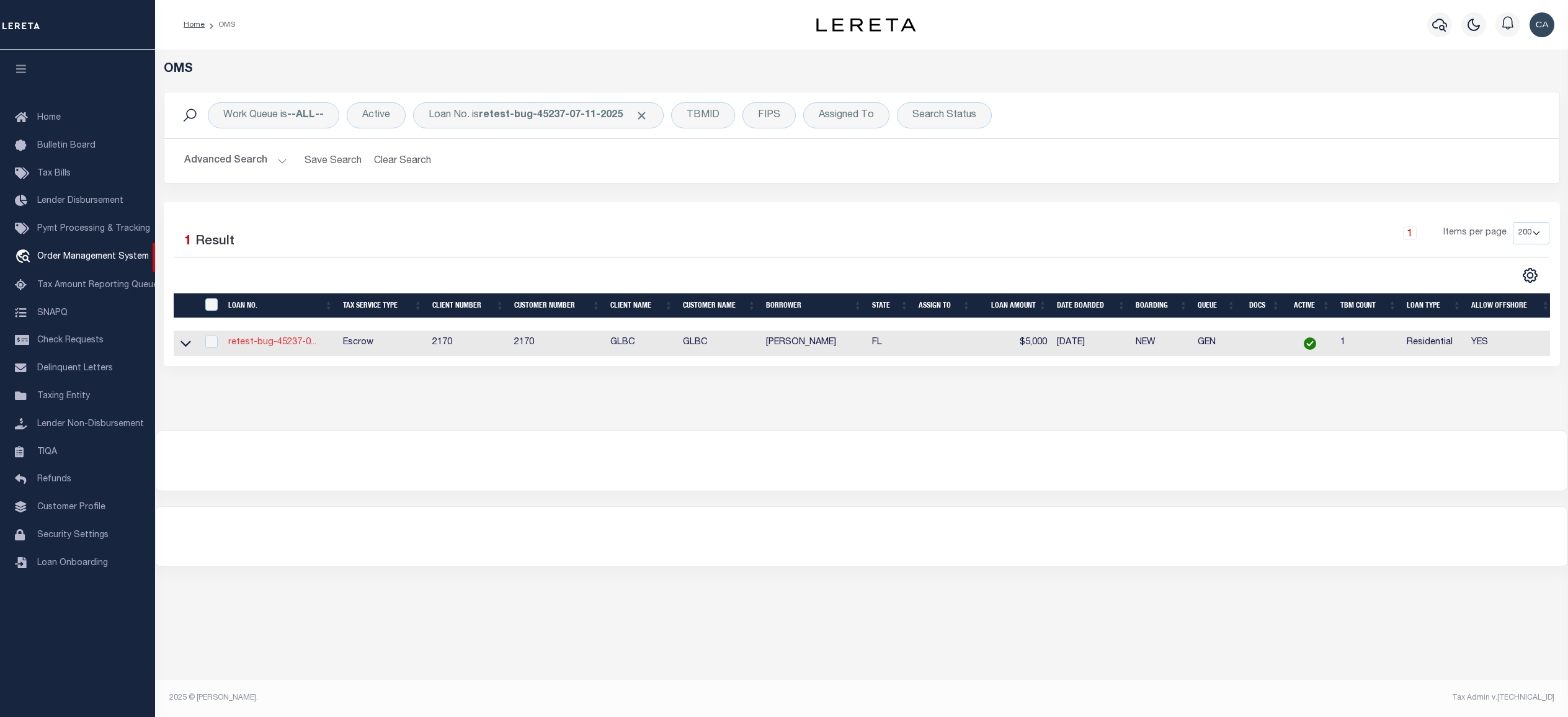 click on "retest-bug-45237-0..." at bounding box center [272, 342] 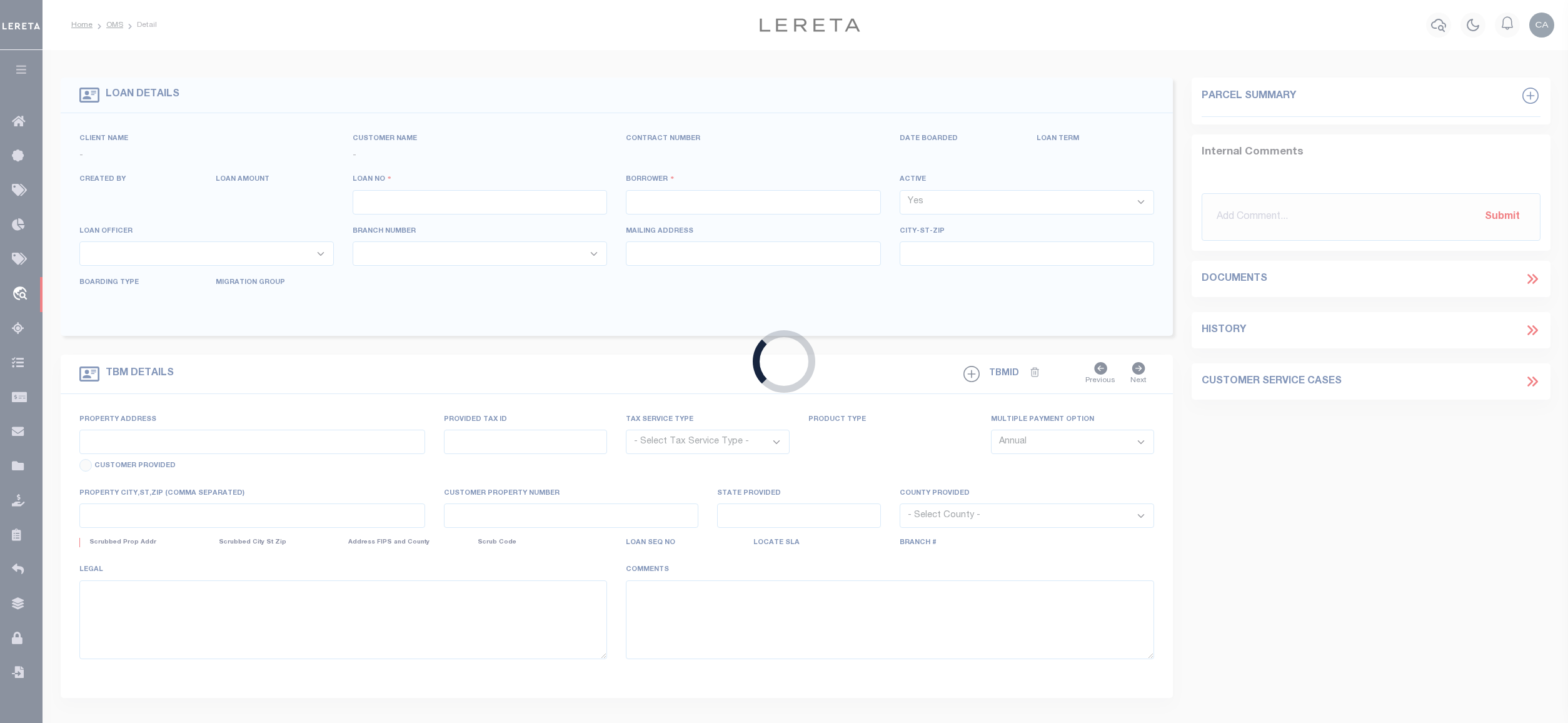 type on "retest-bug-45237-07-11-2025" 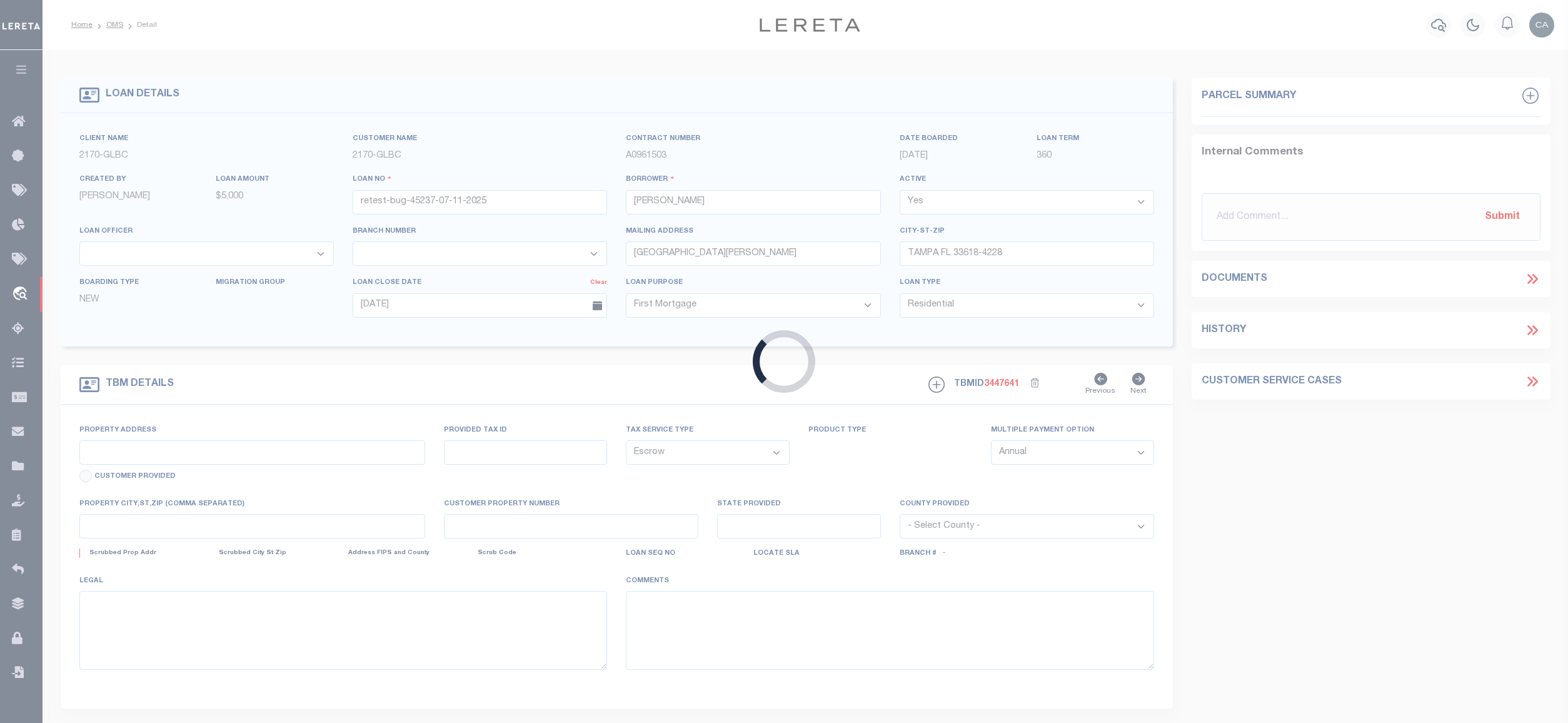 type on "[GEOGRAPHIC_DATA][PERSON_NAME]" 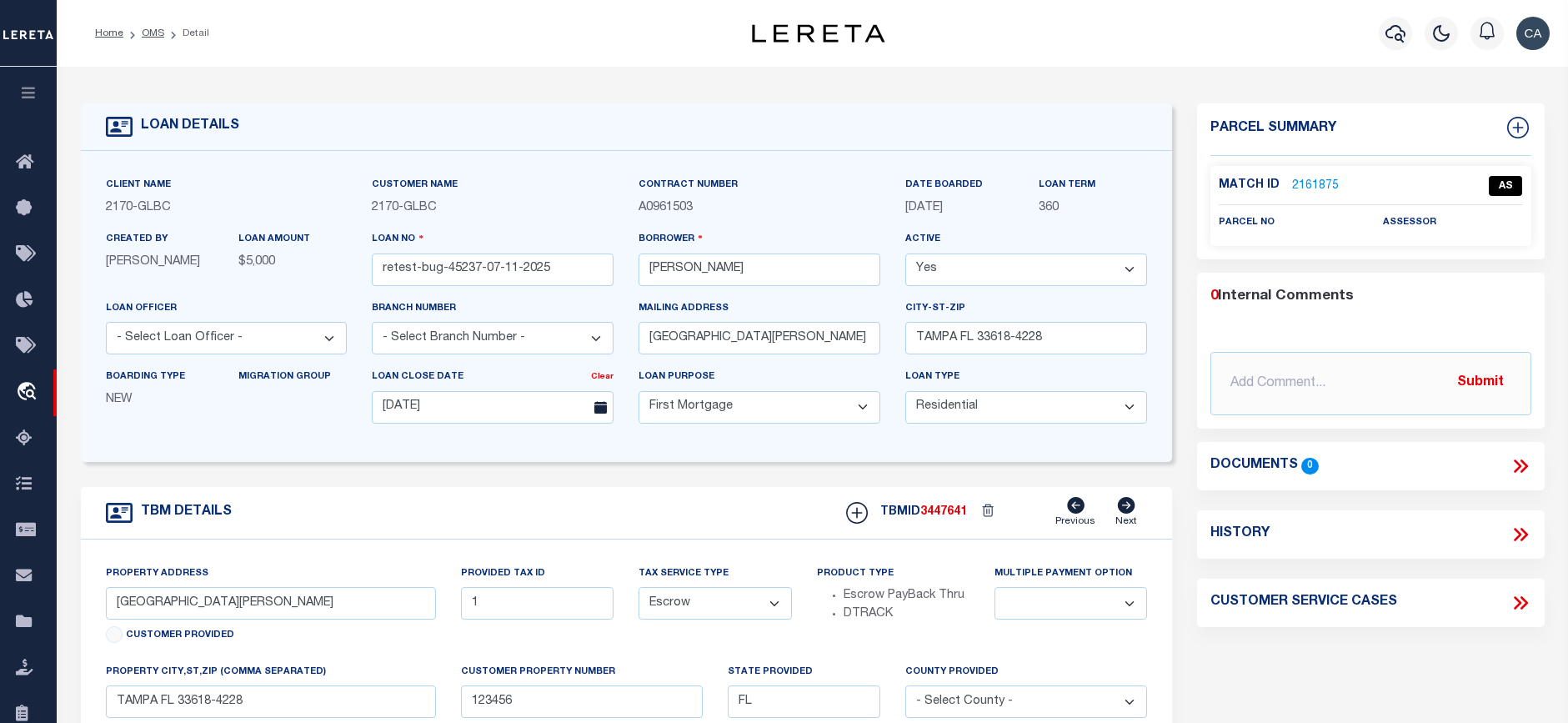click on "- Select Loan Purpose -
Church Exempt
Construction to Perm
Consumer
Exempt
Farm Land
First Mortgage
HELOC
Mobile or Manufactured Home
Modification
New Construction
REO
Second Mortgage
Small Business Administration
Vacant Lot" at bounding box center (759, 407) 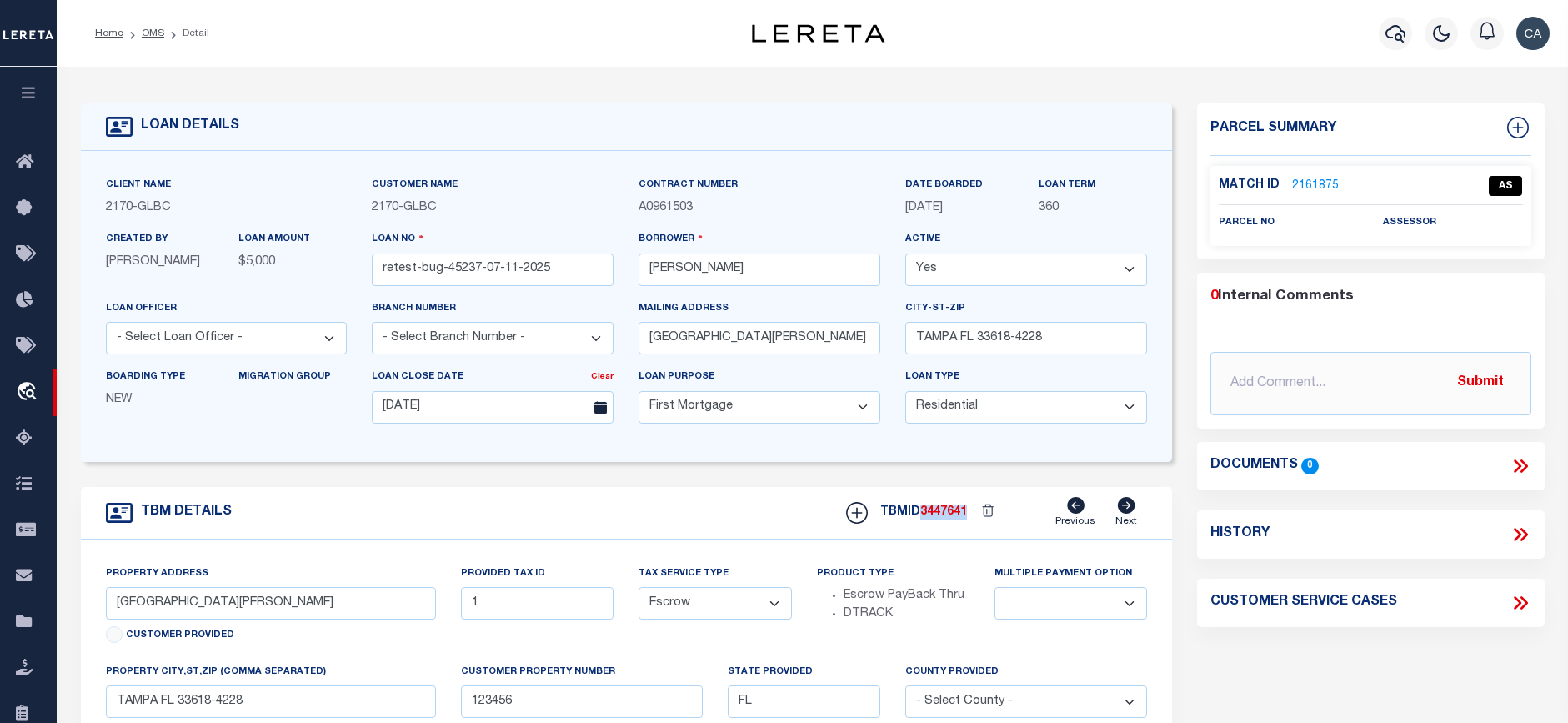 copy on "3447641" 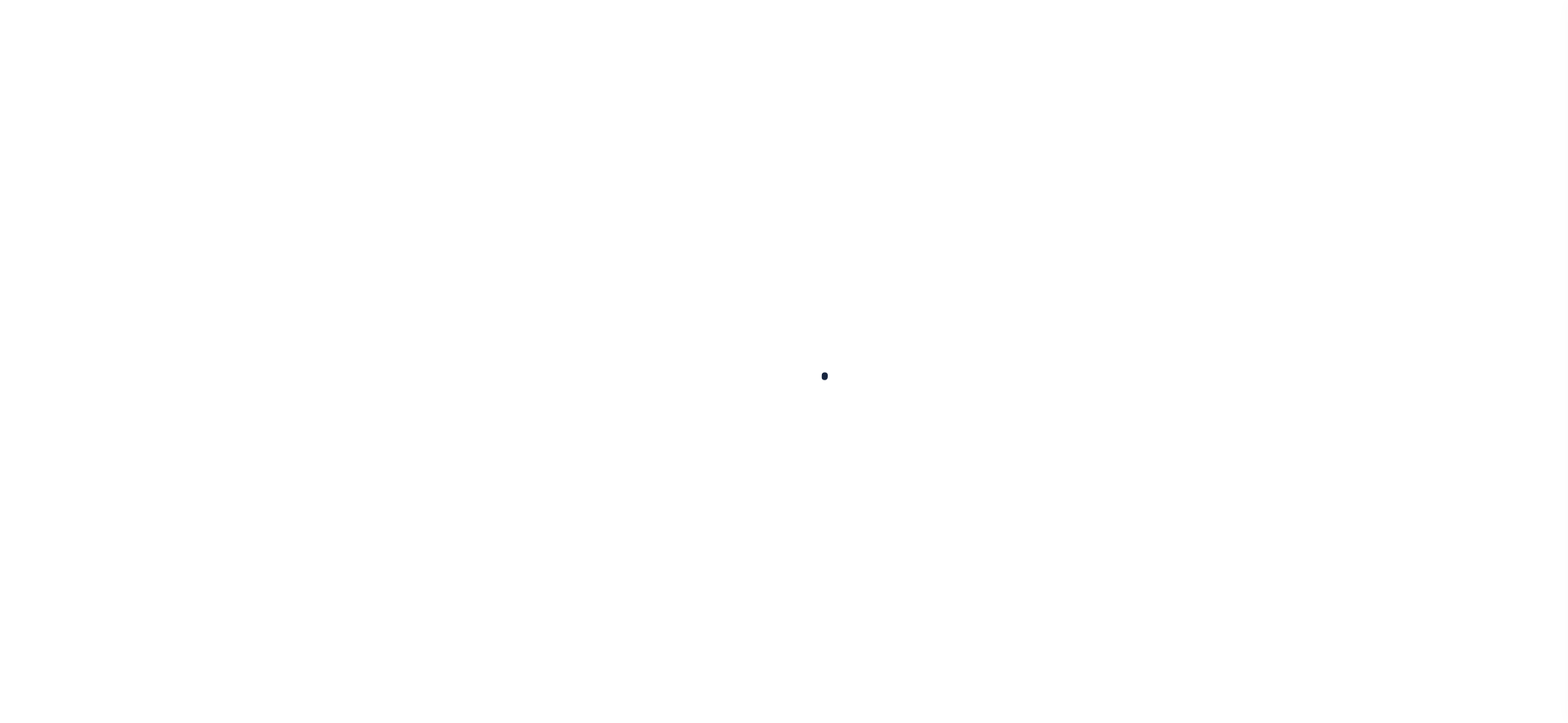 scroll, scrollTop: 0, scrollLeft: 0, axis: both 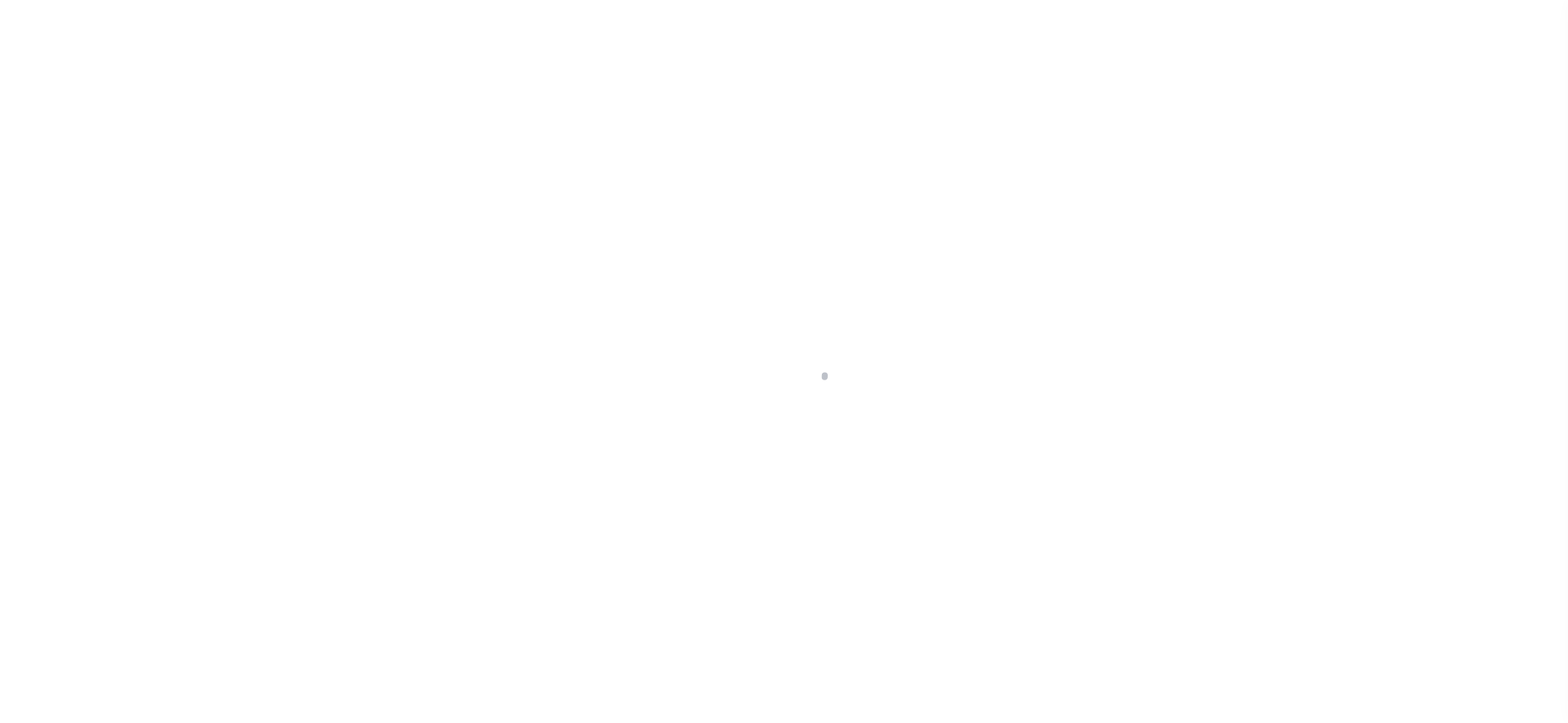 select on "10" 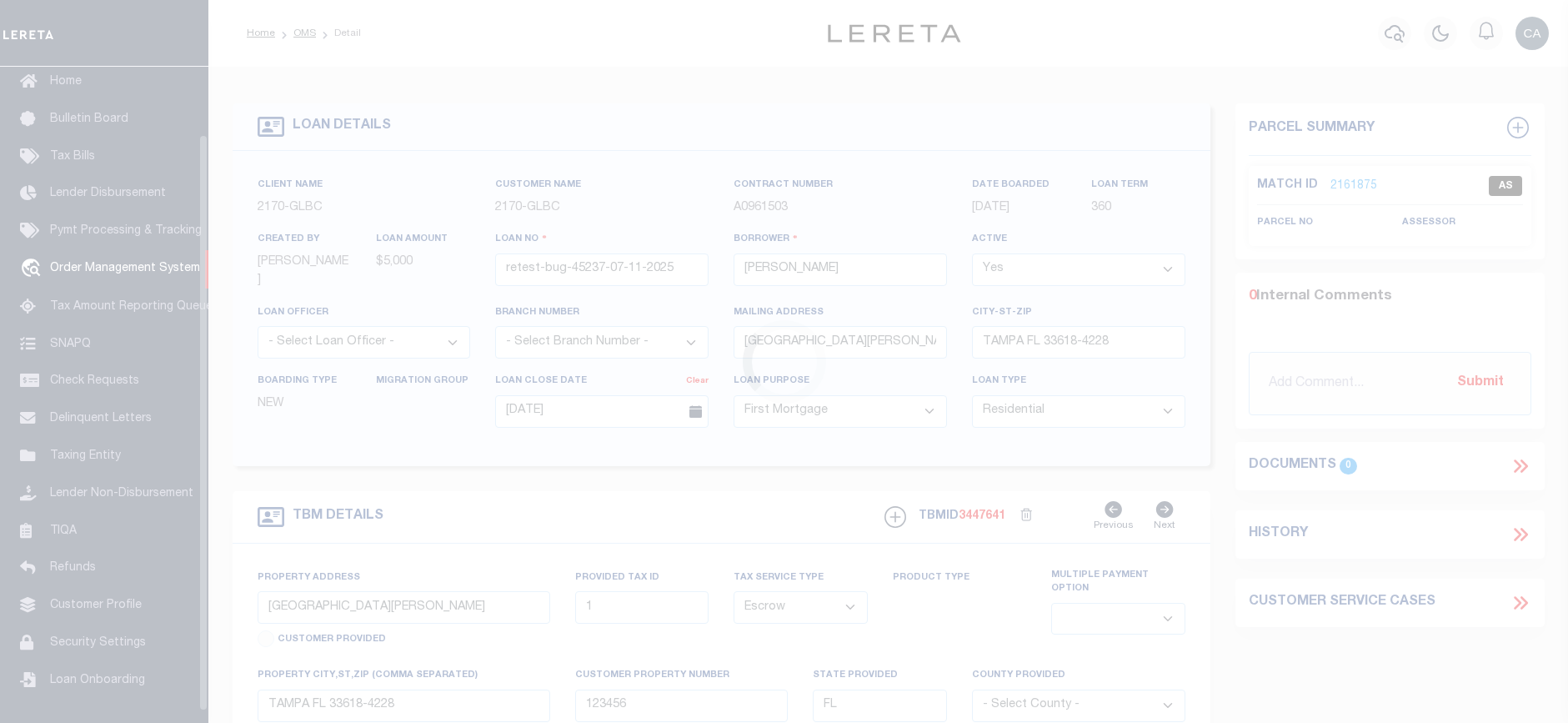 scroll, scrollTop: 89, scrollLeft: 0, axis: vertical 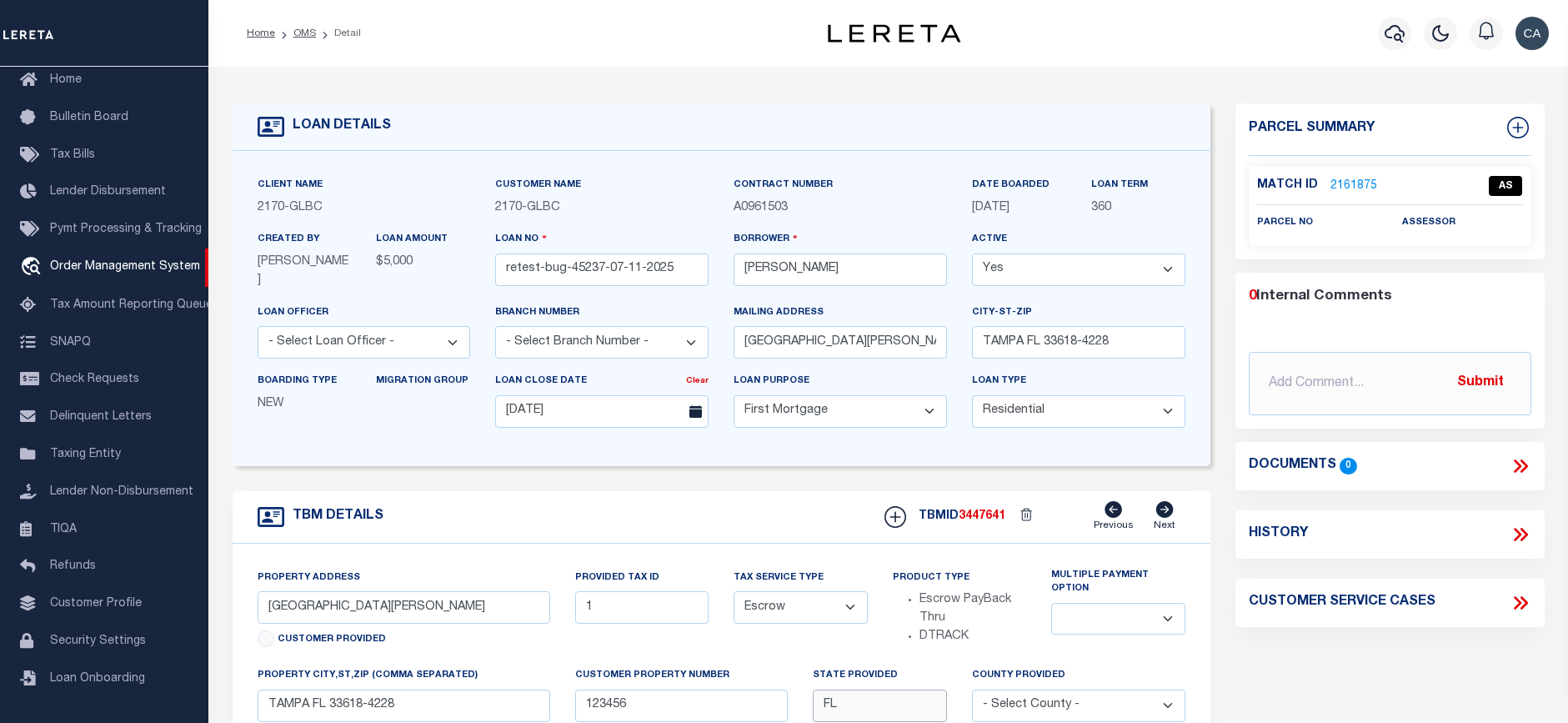 click on "Home OMS Detail" at bounding box center (784, 649) 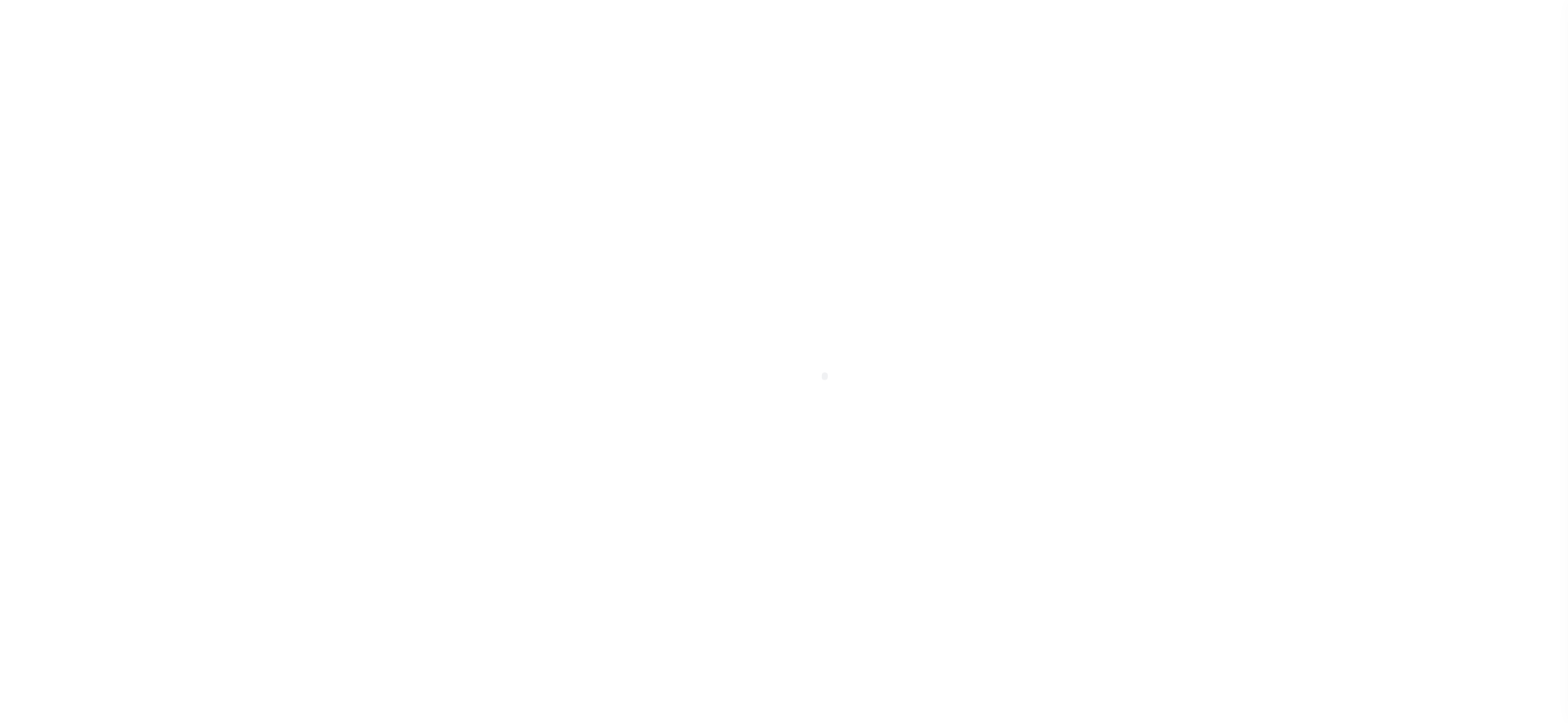 select on "10" 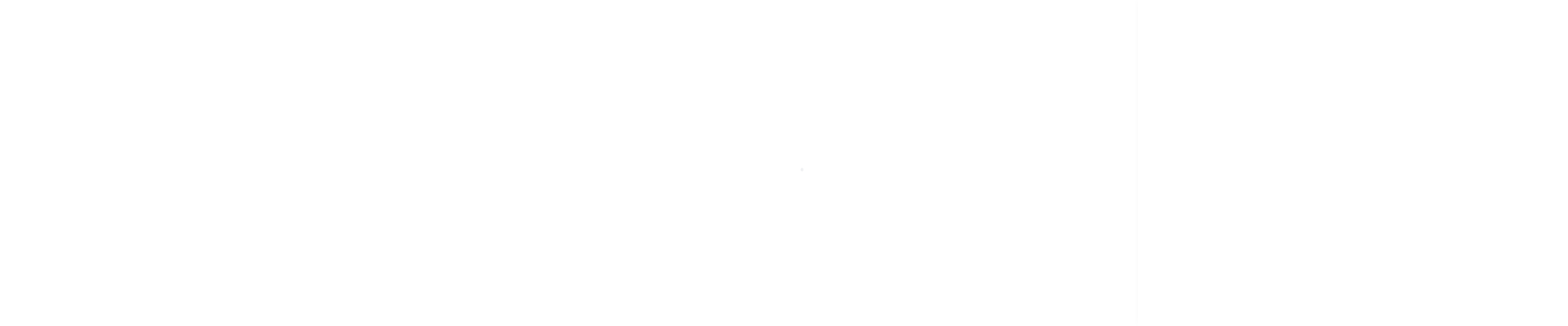 scroll, scrollTop: 89, scrollLeft: 0, axis: vertical 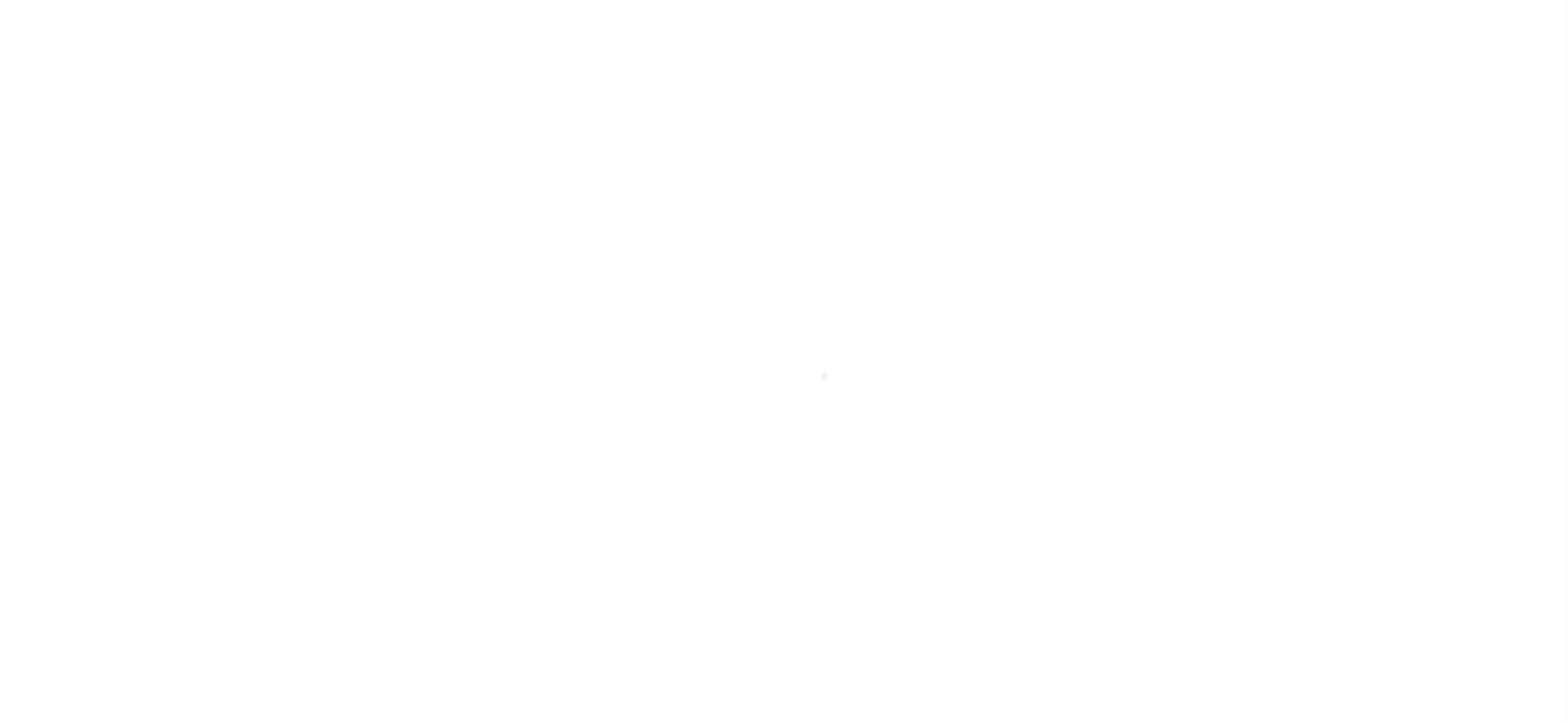type on "[GEOGRAPHIC_DATA][PERSON_NAME]" 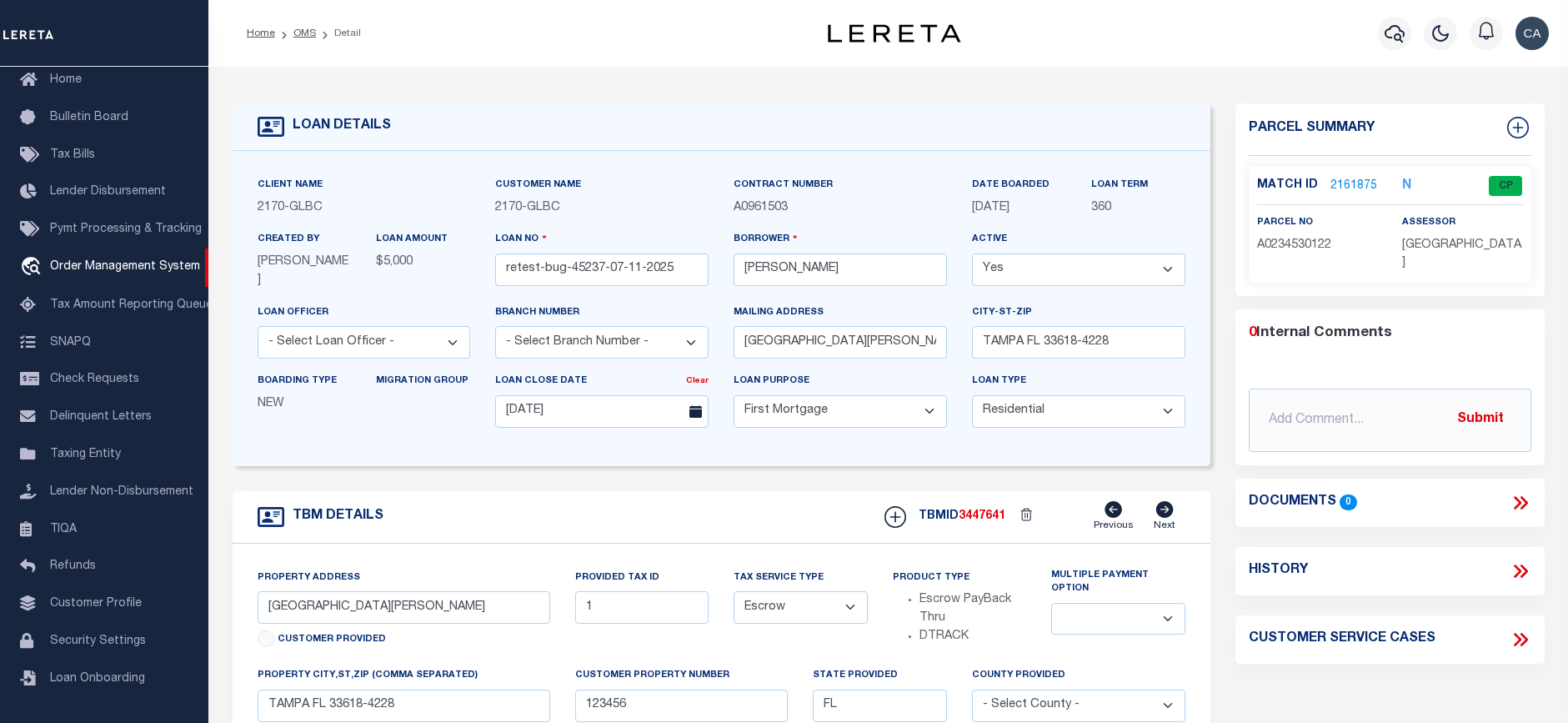 click on "A0234530122" at bounding box center (1294, 245) 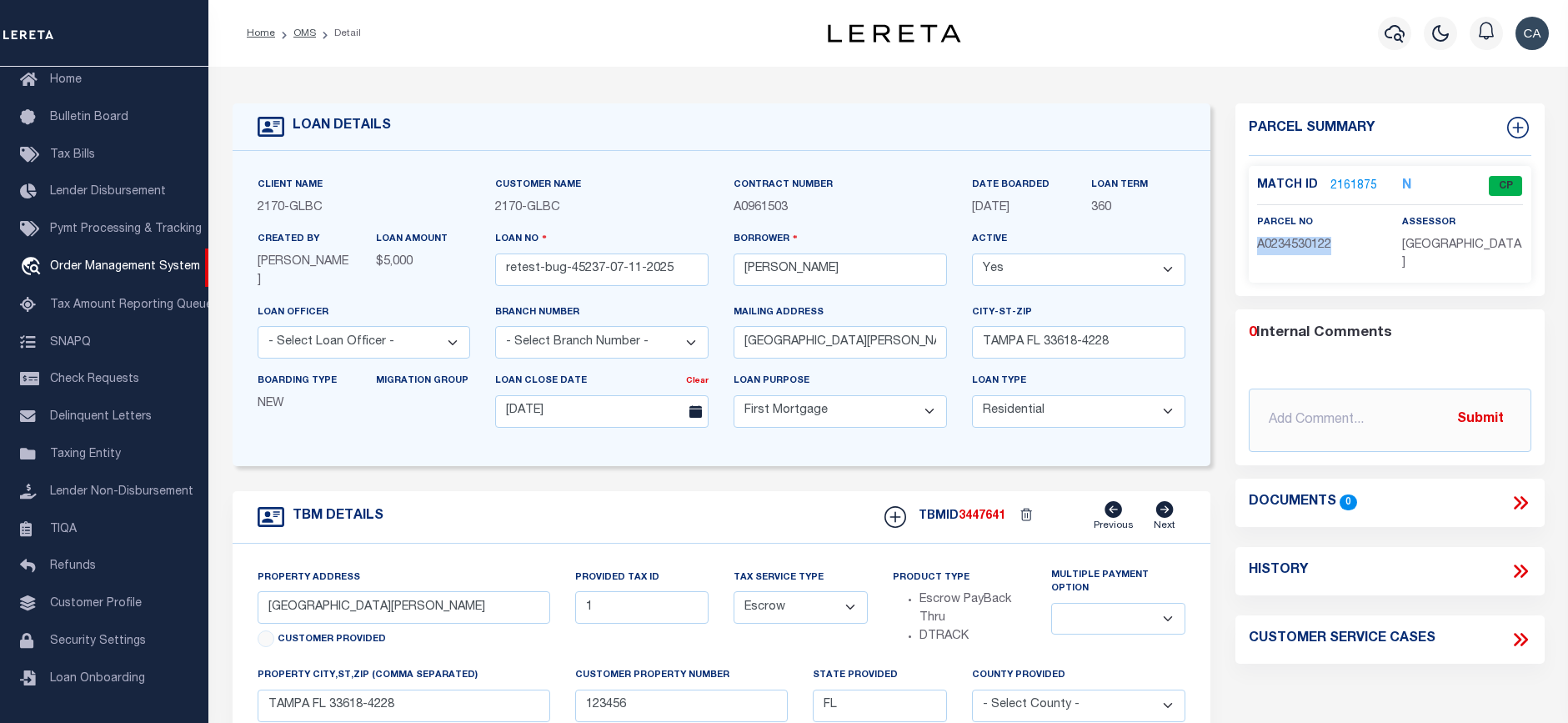 click on "A0234530122" at bounding box center [1294, 245] 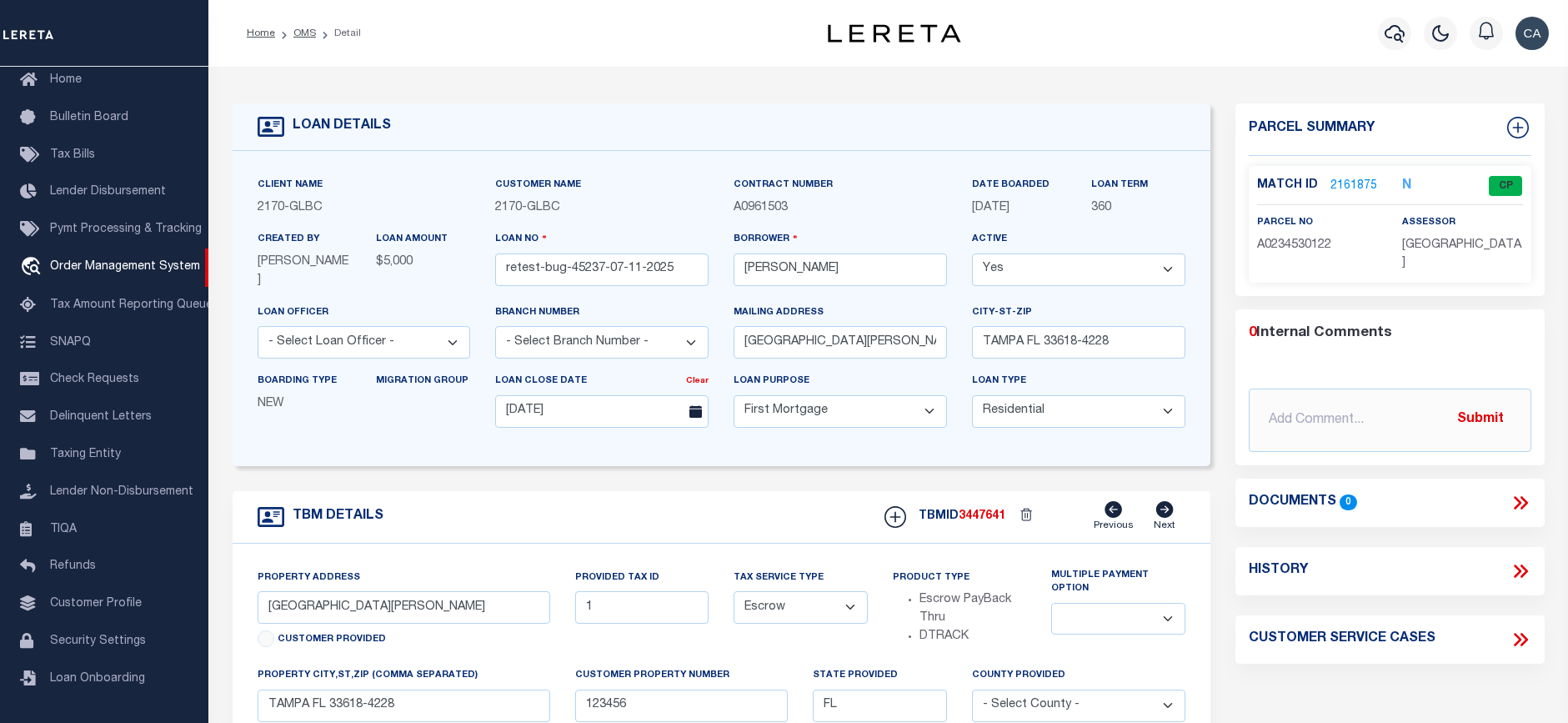 click on "Parcel Summary
Match ID
2161875
N parcel no A0234530122 assessor" at bounding box center (1390, 574) 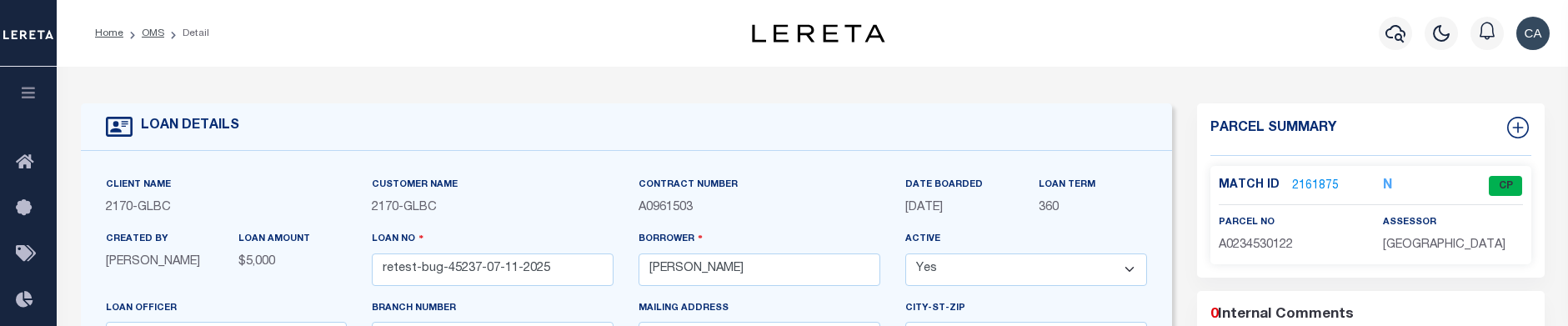 click on "2161875" at bounding box center [1315, 186] 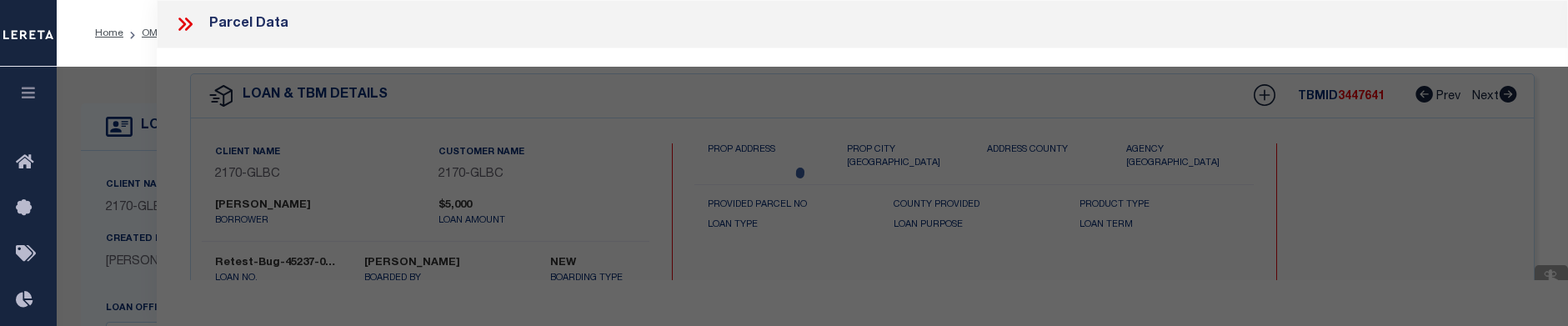 checkbox on "false" 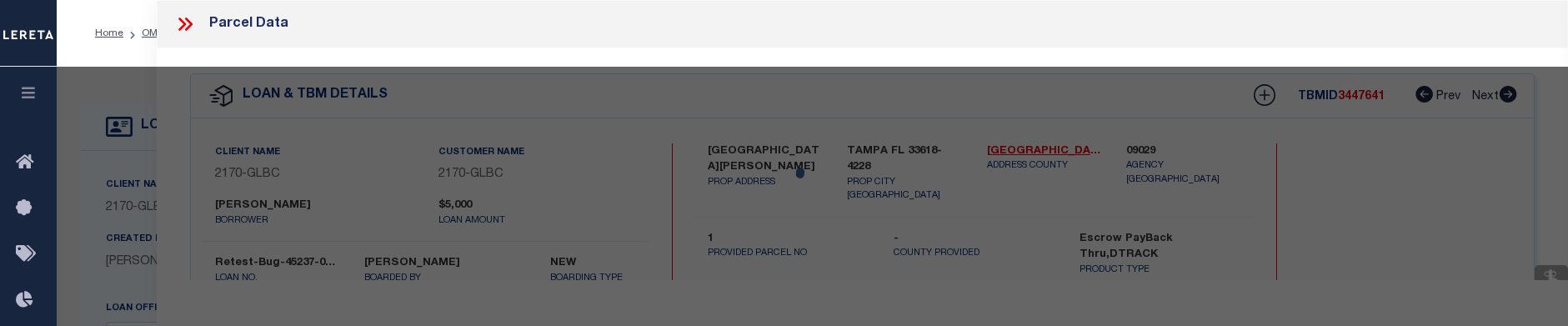 select on "CP" 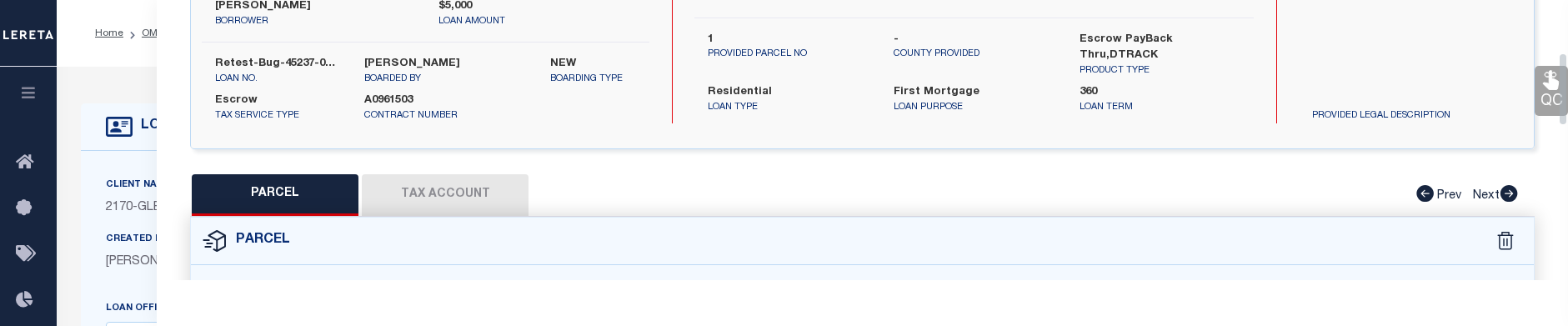 scroll, scrollTop: 188, scrollLeft: 0, axis: vertical 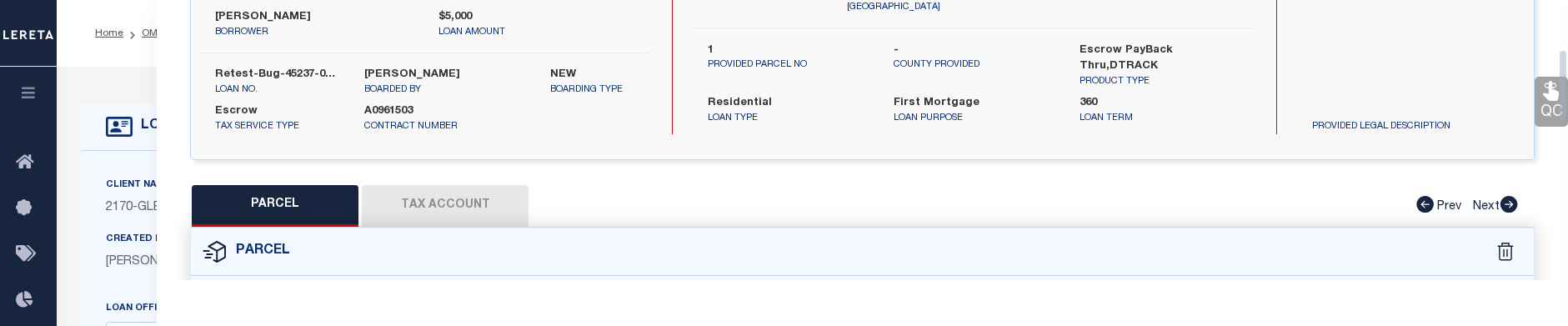 click on "Tax Account" at bounding box center [445, 206] 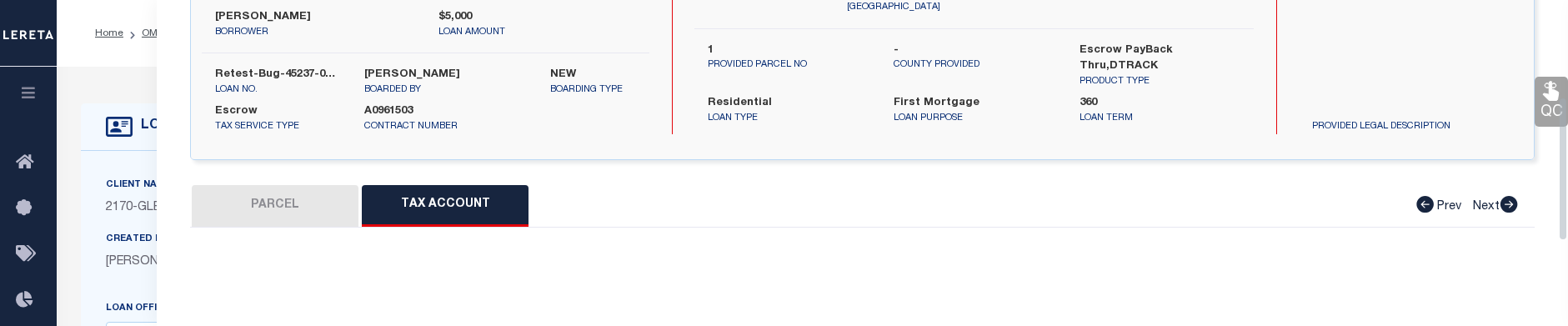 select on "100" 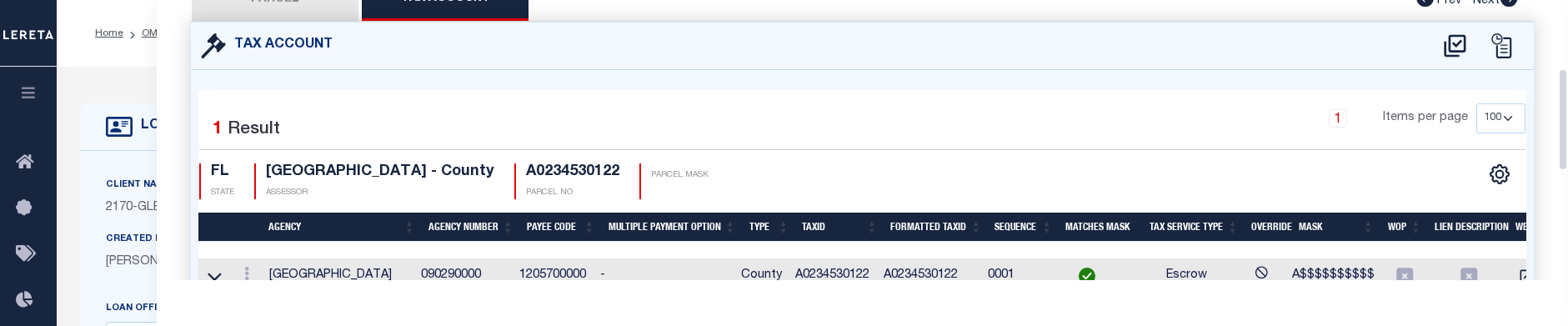 scroll, scrollTop: 0, scrollLeft: 0, axis: both 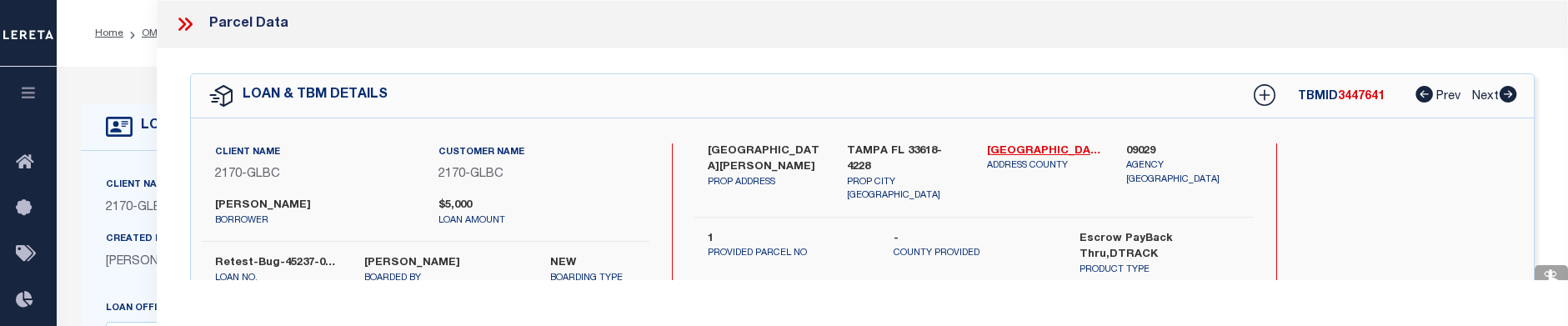 click 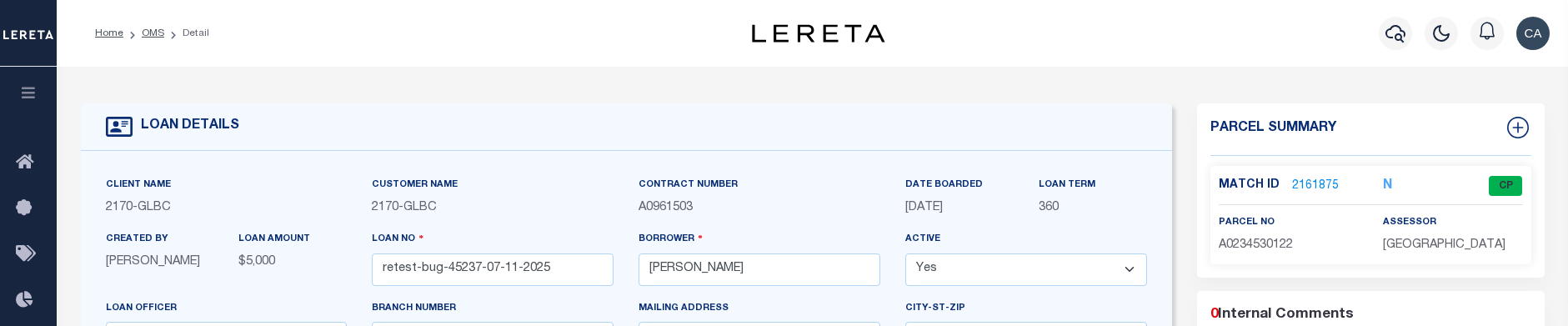 click on "2161875" at bounding box center (1315, 186) 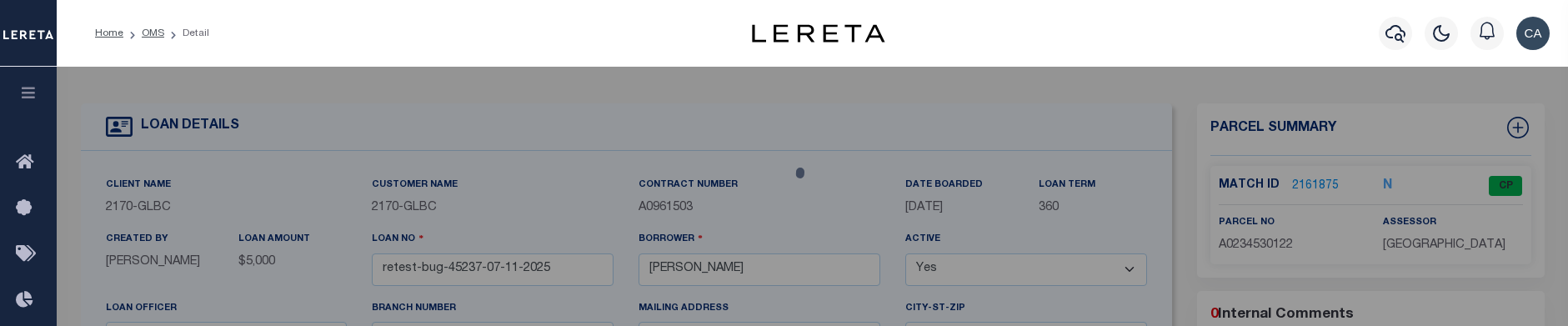 select on "AS" 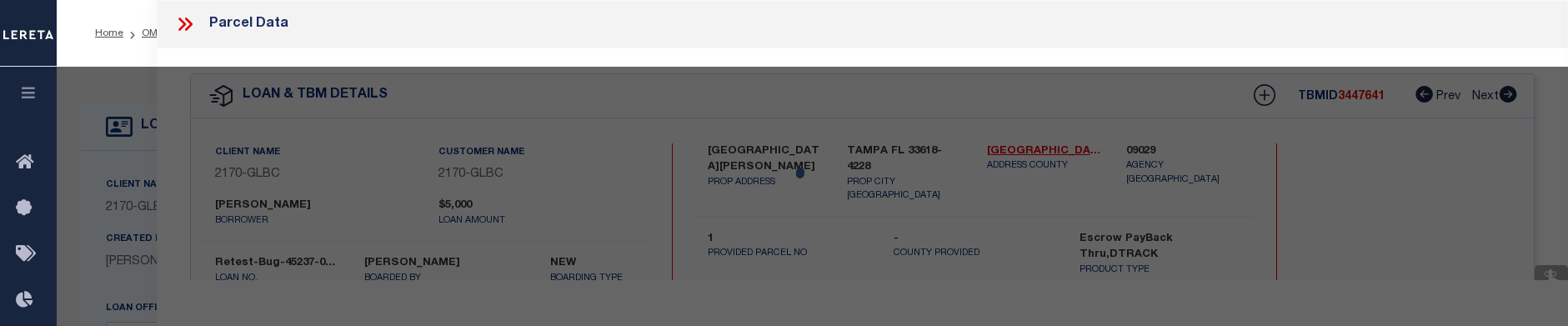 select on "CP" 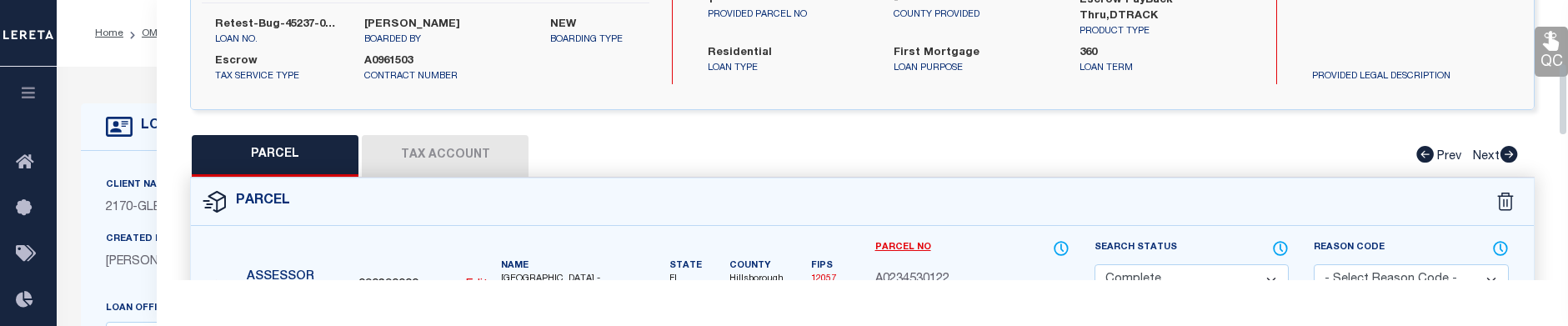 scroll, scrollTop: 240, scrollLeft: 0, axis: vertical 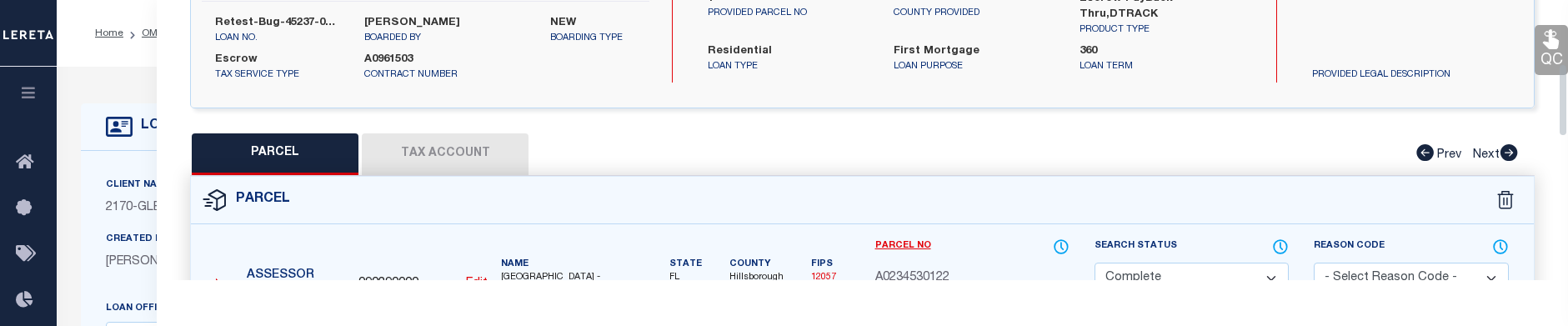 click on "Tax Account" at bounding box center [445, 154] 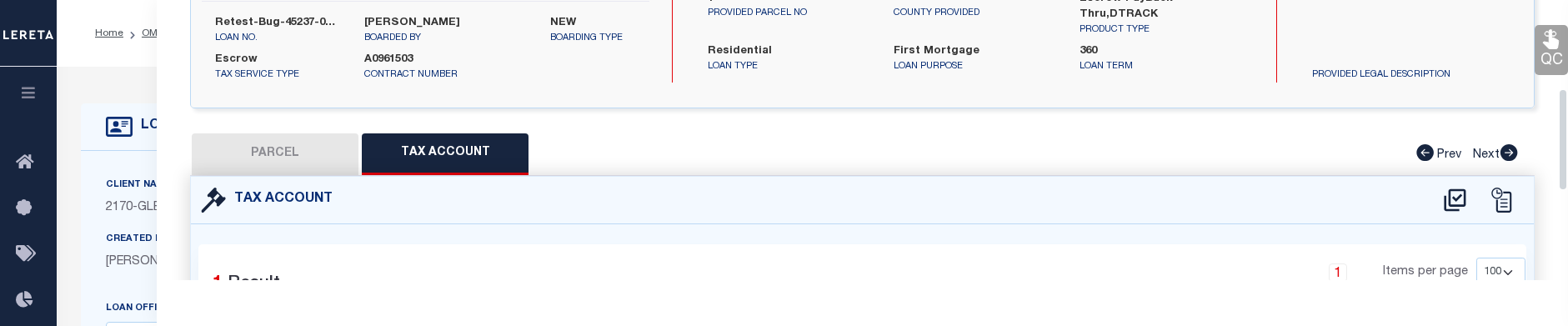 select on "100" 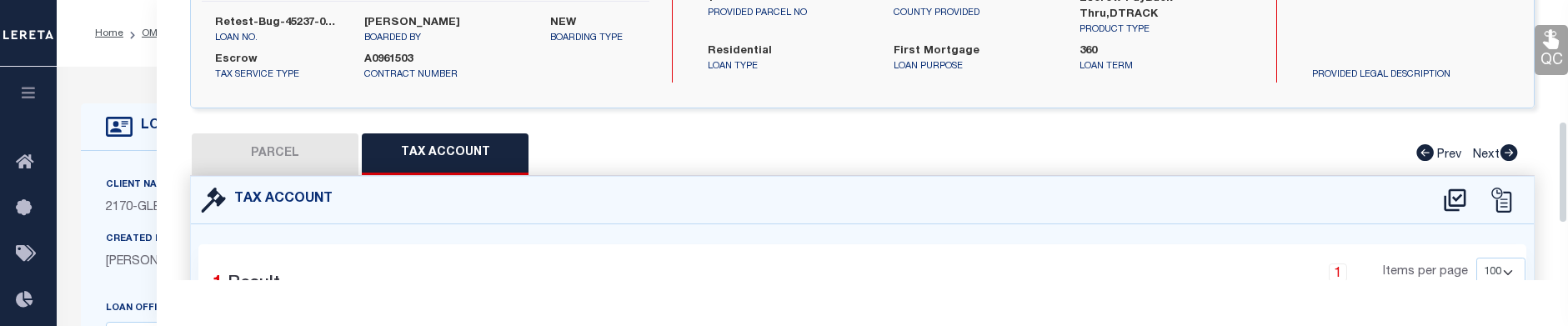 scroll, scrollTop: 479, scrollLeft: 0, axis: vertical 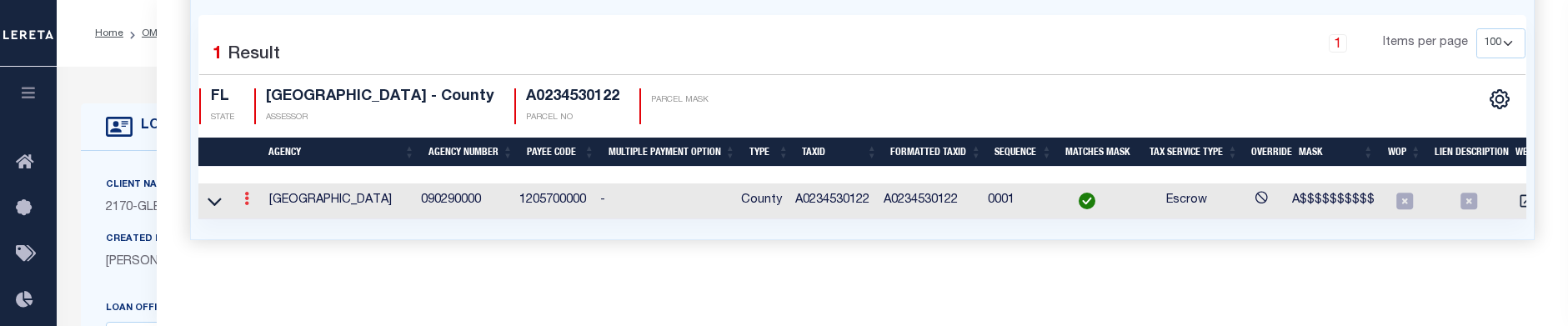 click at bounding box center [247, 201] 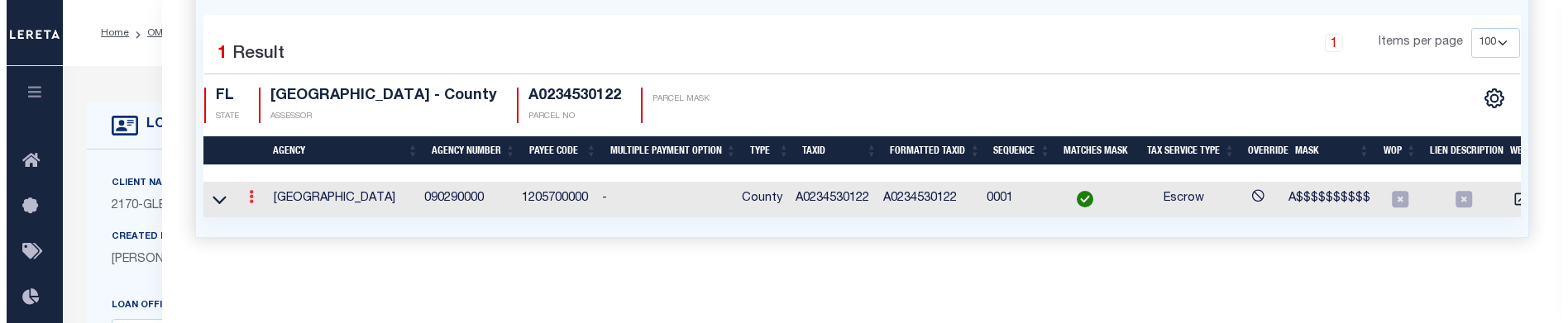 scroll, scrollTop: 452, scrollLeft: 0, axis: vertical 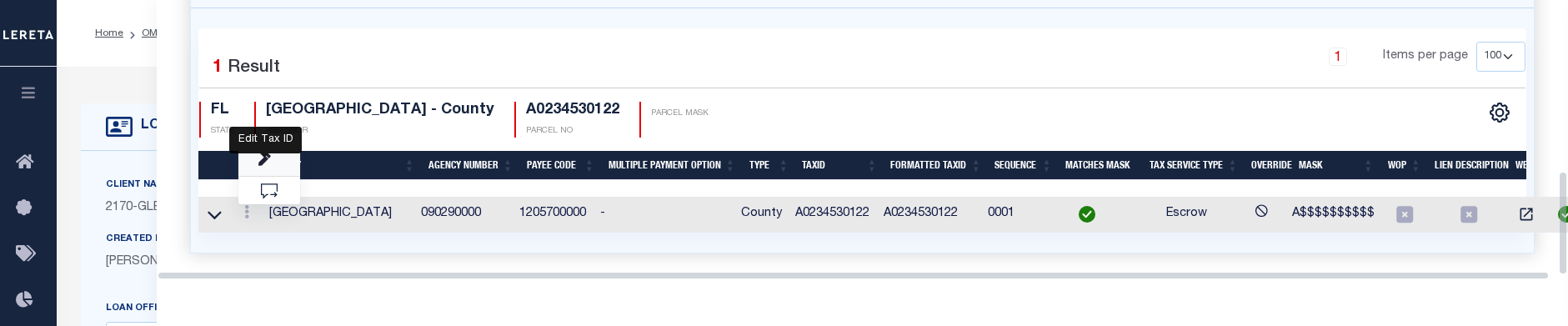 click at bounding box center [264, 160] 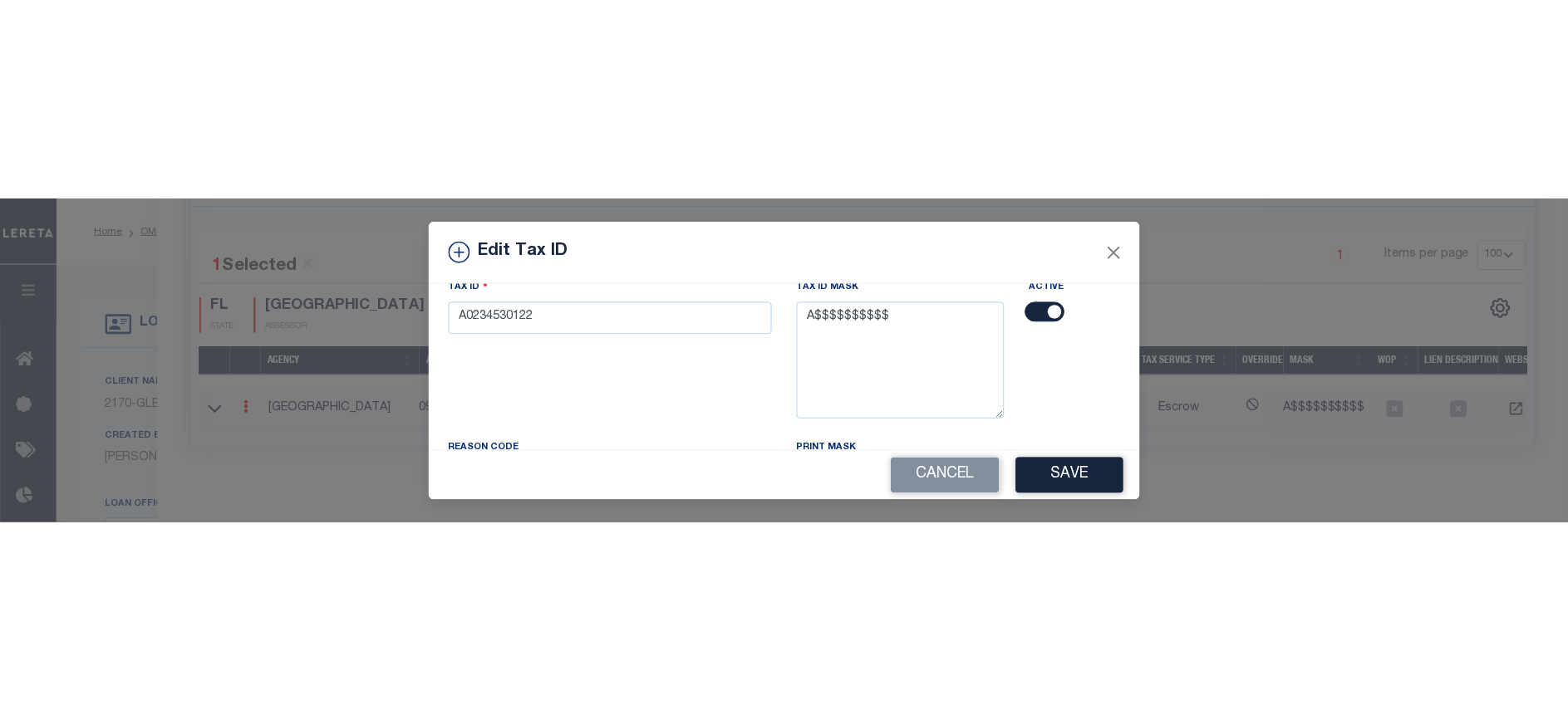 scroll, scrollTop: 164, scrollLeft: 0, axis: vertical 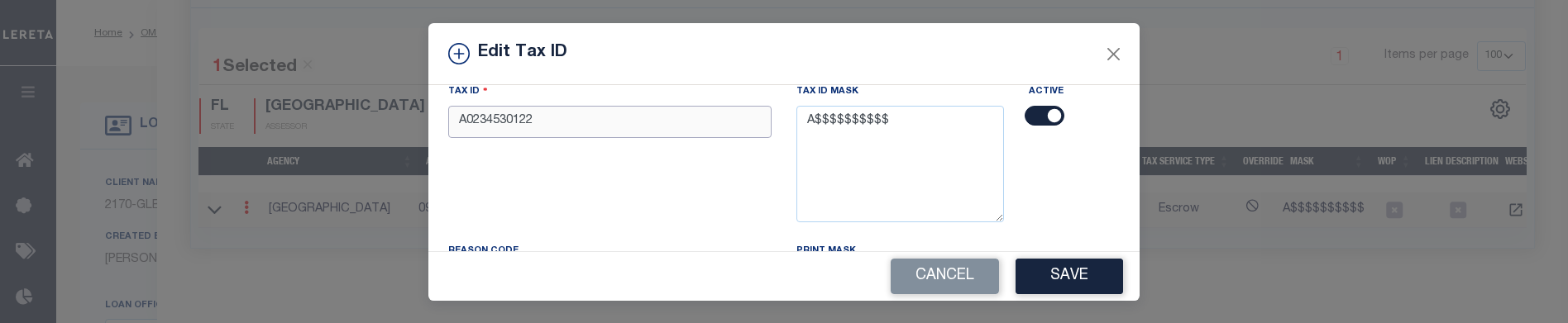 click on "A0234530122" at bounding box center (610, 121) 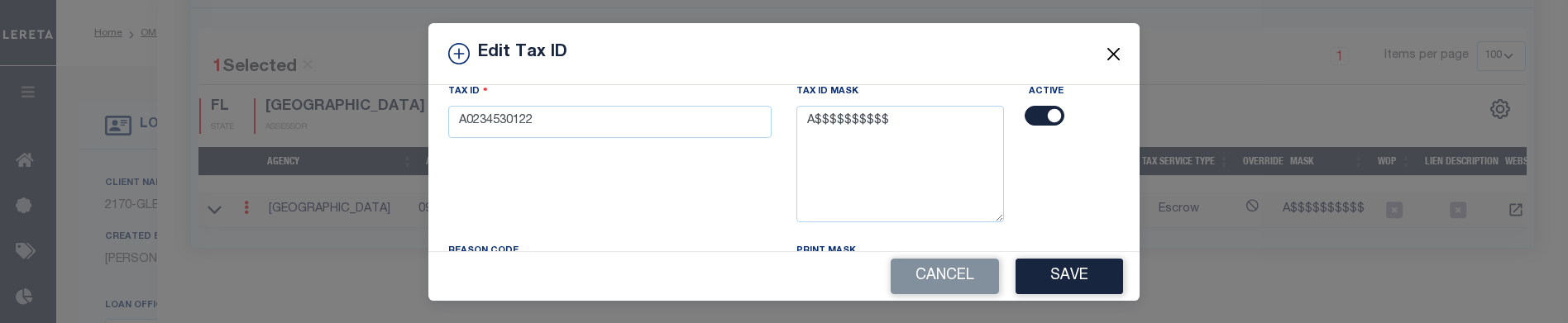 click at bounding box center [1114, 54] 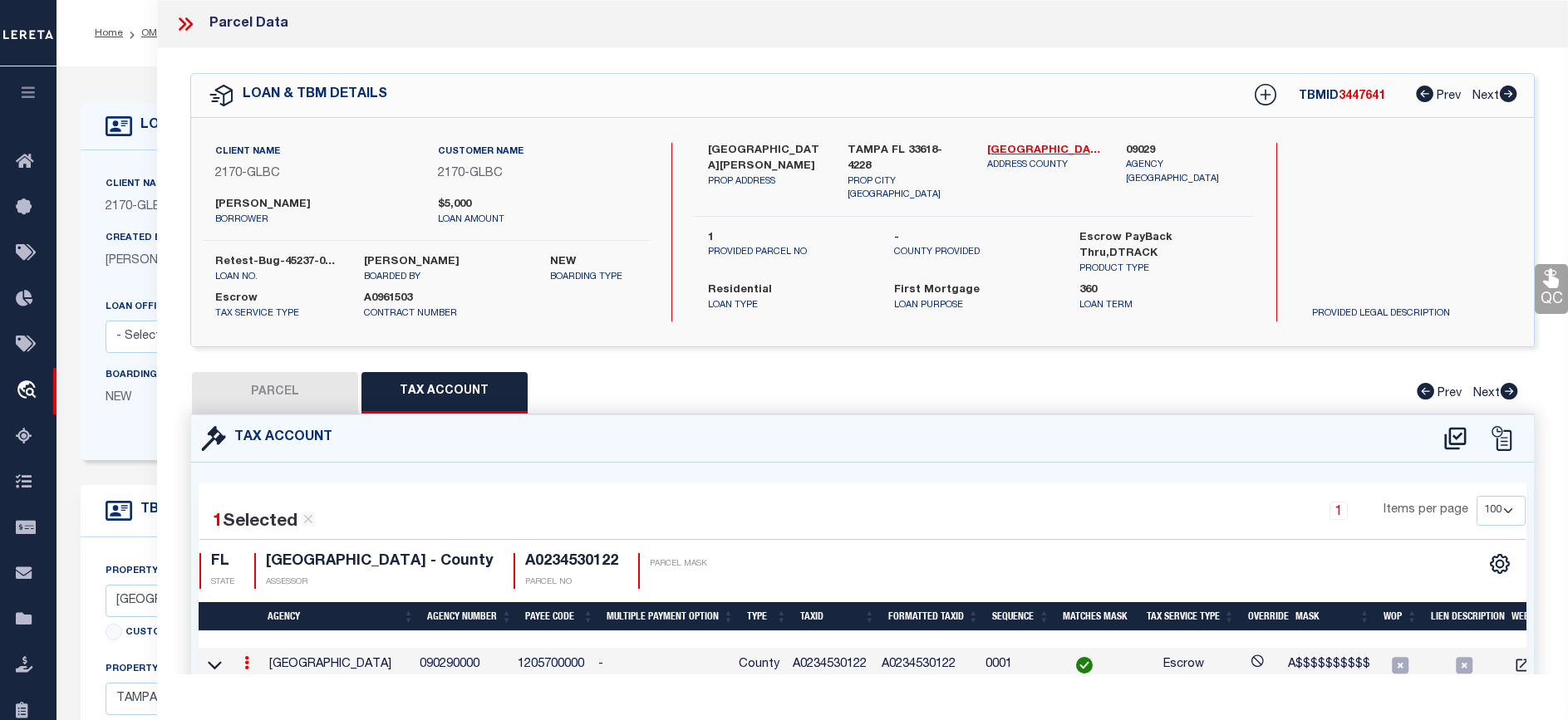 scroll, scrollTop: 79, scrollLeft: 0, axis: vertical 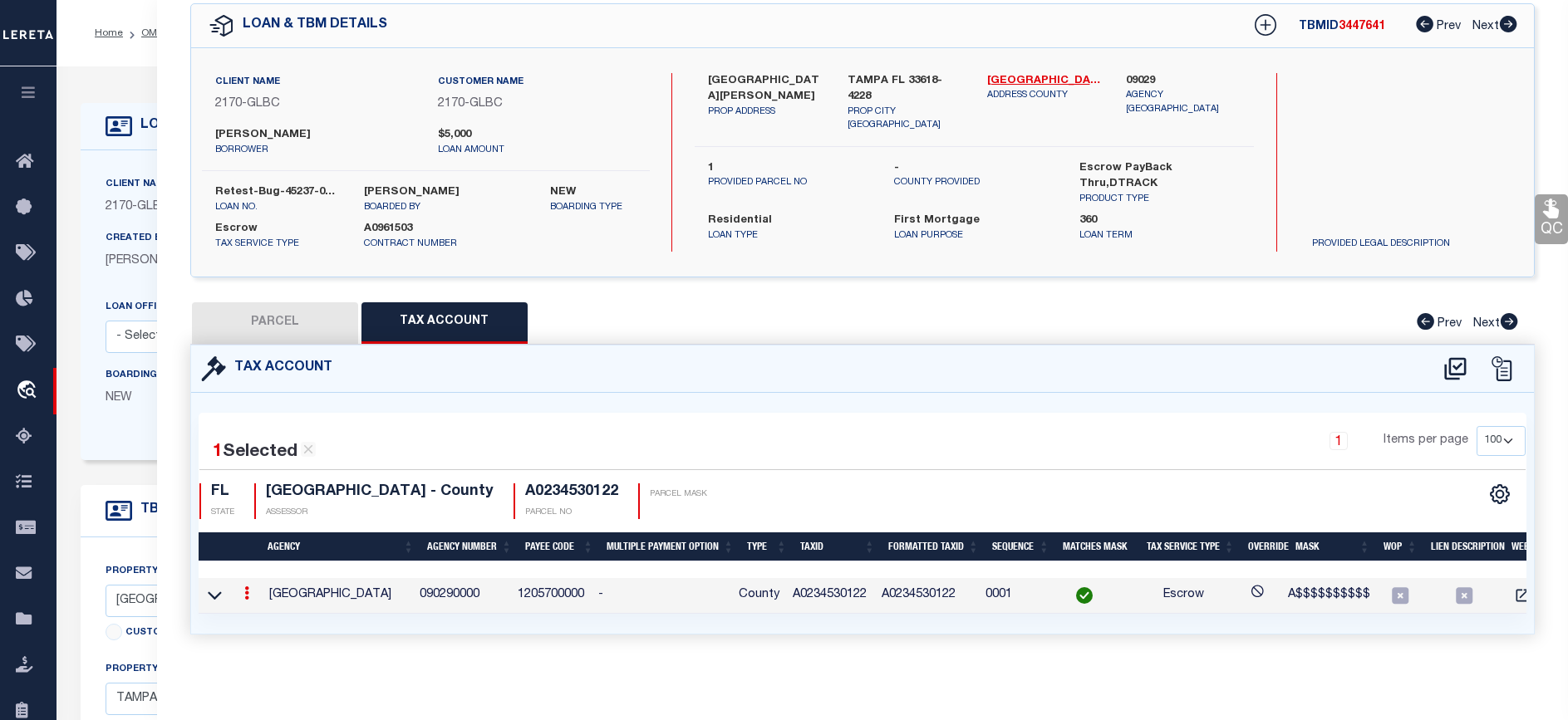 click at bounding box center (247, 595) 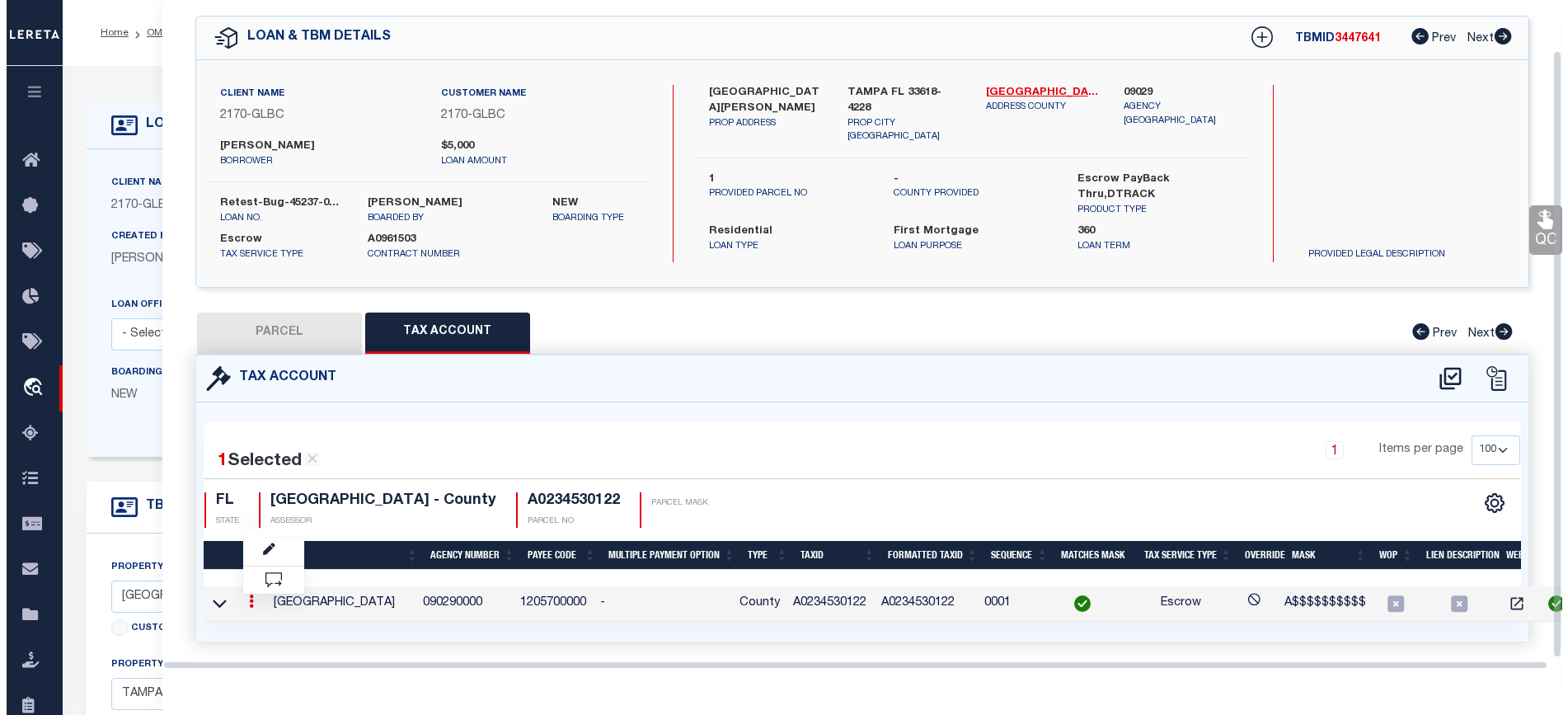 scroll, scrollTop: 55, scrollLeft: 0, axis: vertical 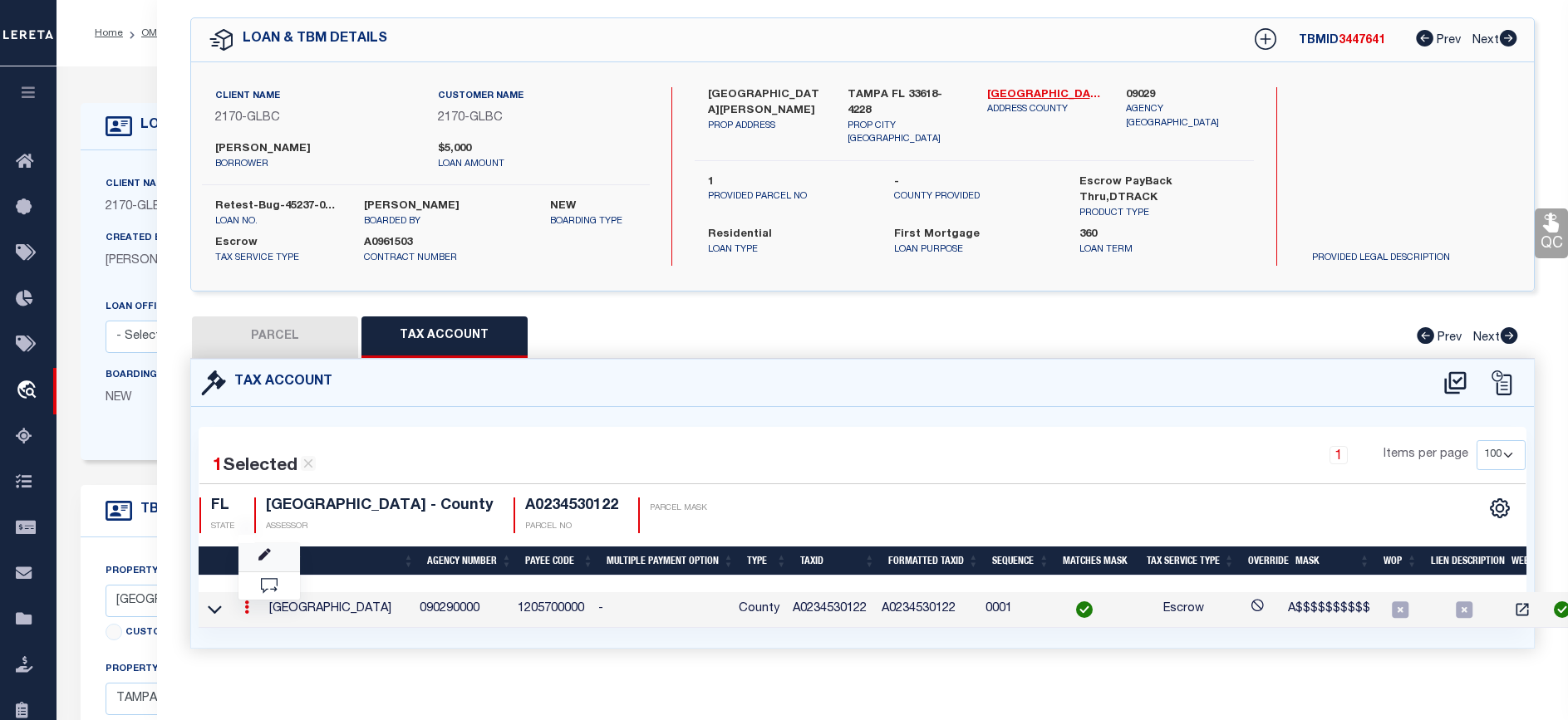 click at bounding box center (264, 555) 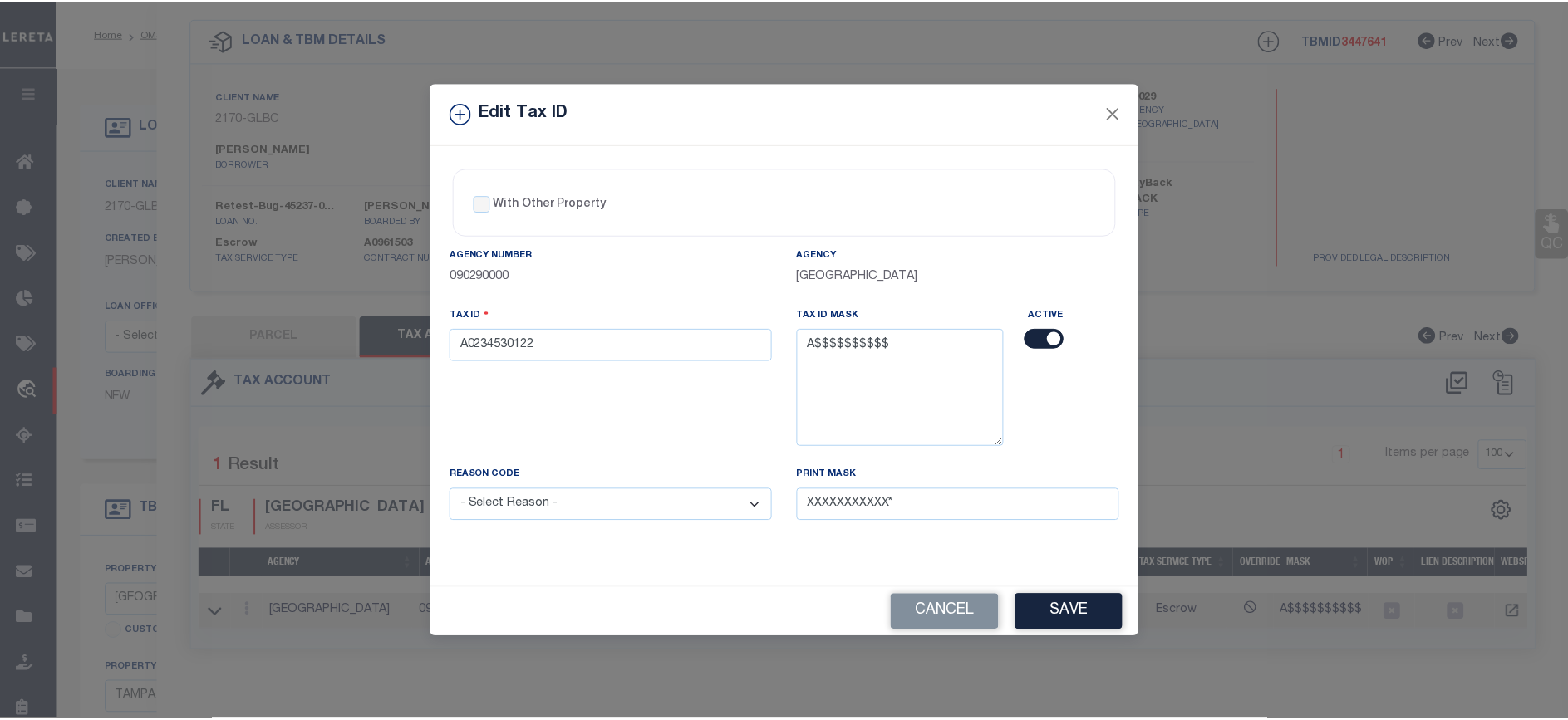 scroll, scrollTop: 0, scrollLeft: 0, axis: both 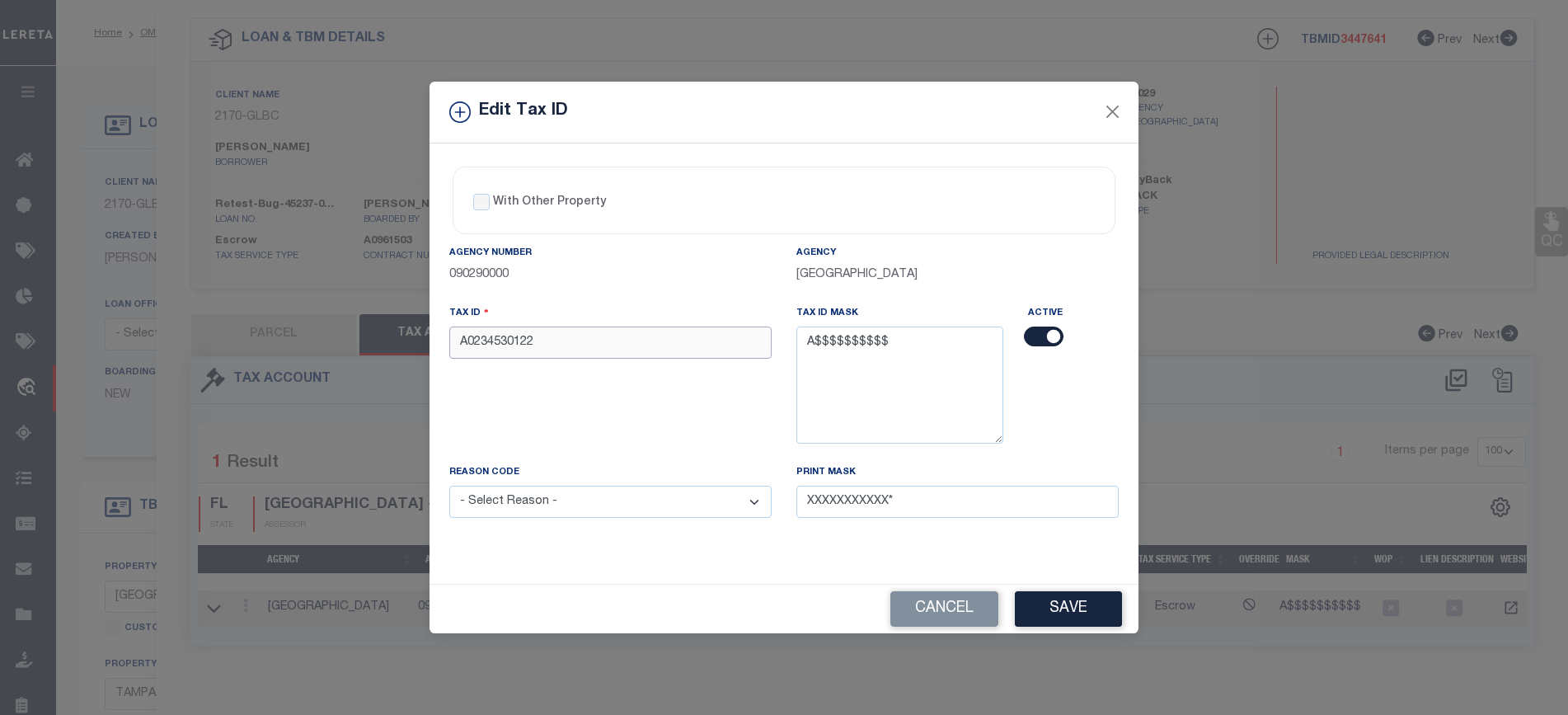 click on "A0234530122" at bounding box center [610, 342] 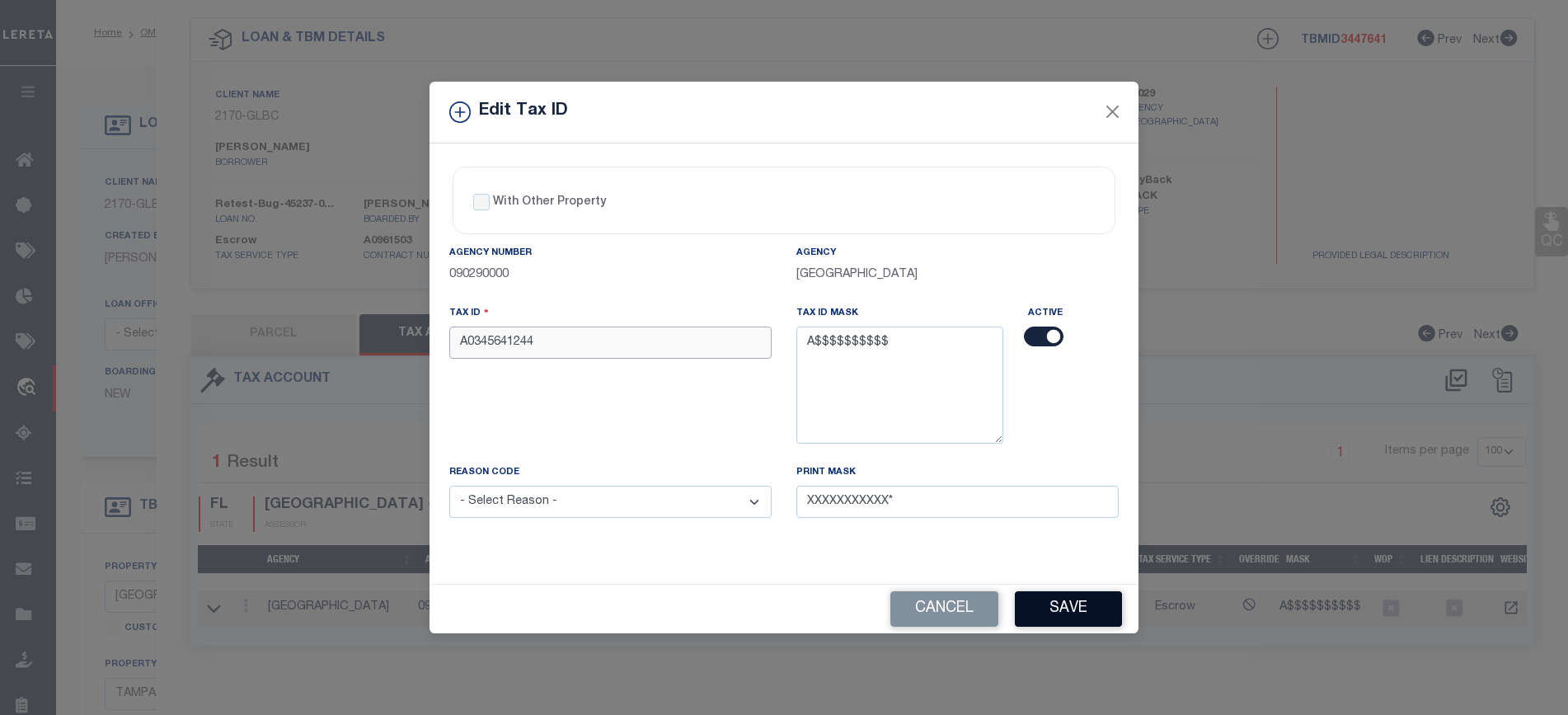 type on "A0345641244" 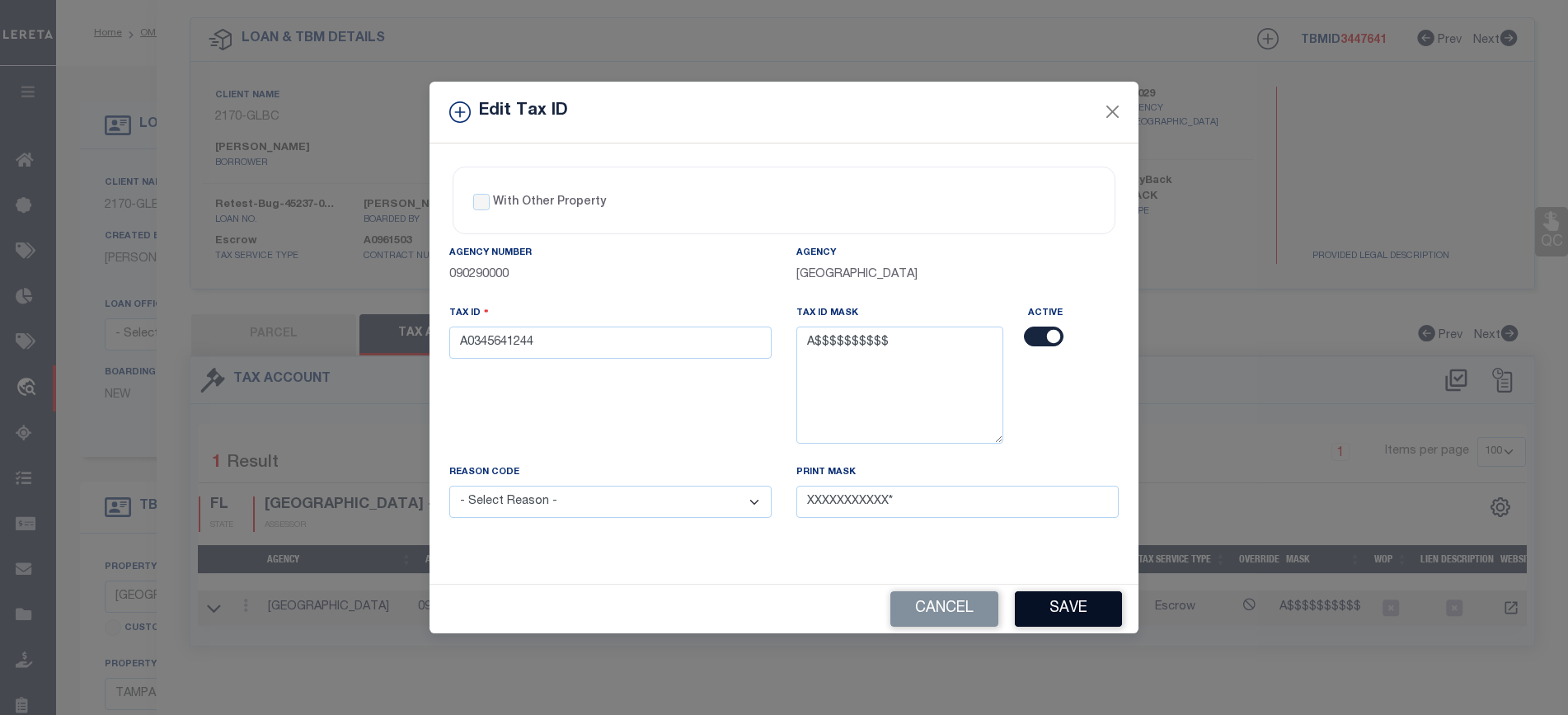 click on "Save" at bounding box center [1068, 609] 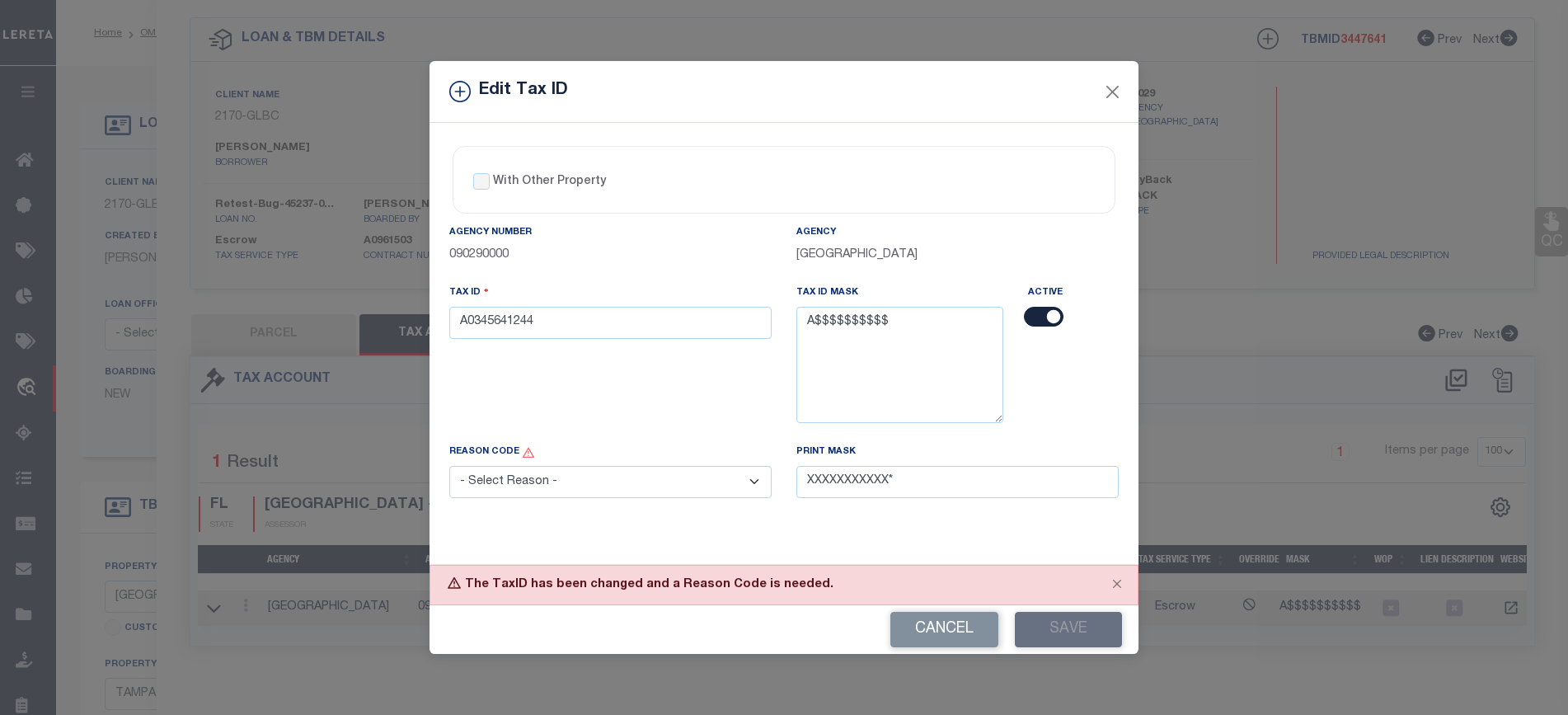 click on "- Select Reason -
099 - Other (Provide additional detail)
ACT - Agency Changed Tax ID or Tax ID Format
CMB - Parcel/Lien combined with another on collateral.
ICR - Lender Requested Installment Change
PPR - PCL Split (Covered by LGL)" at bounding box center (610, 482) 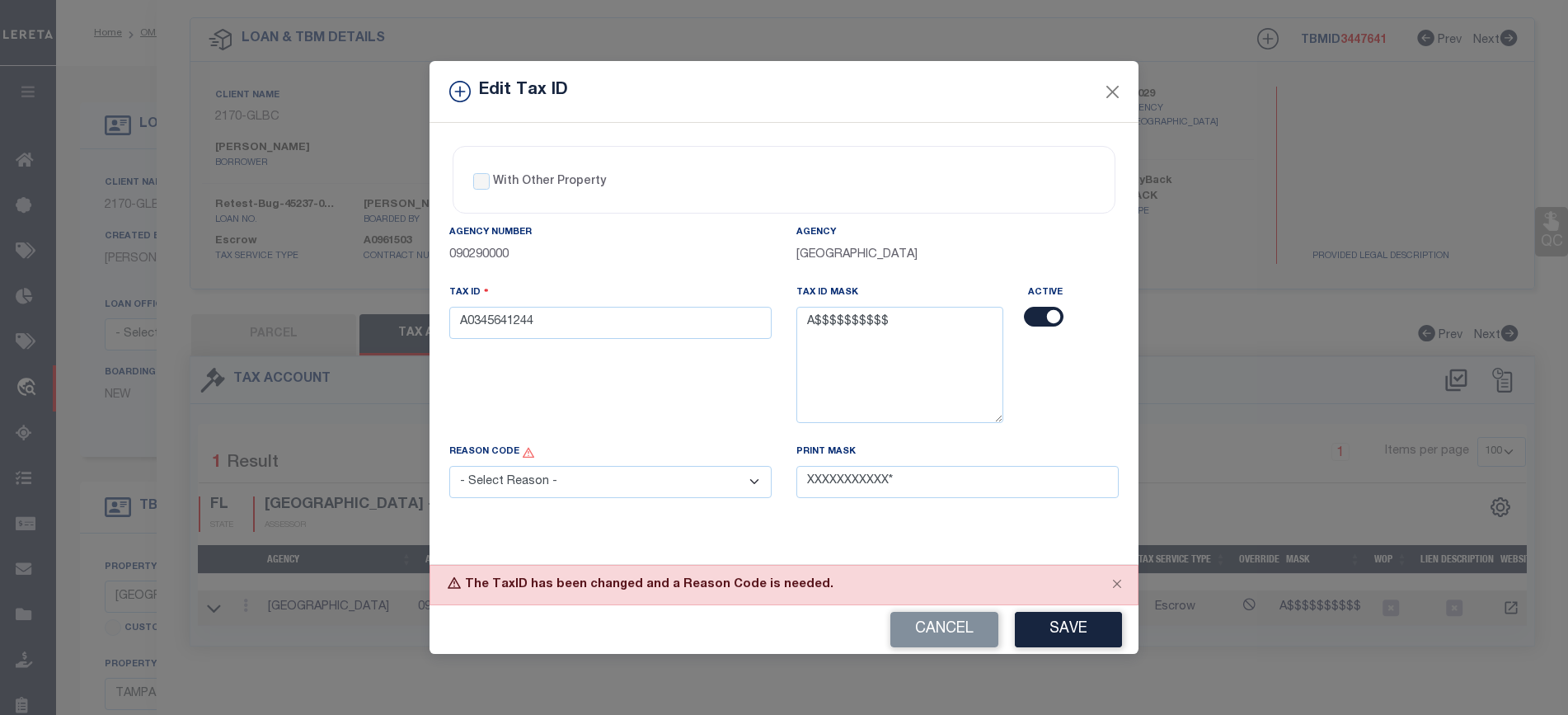 select on "099" 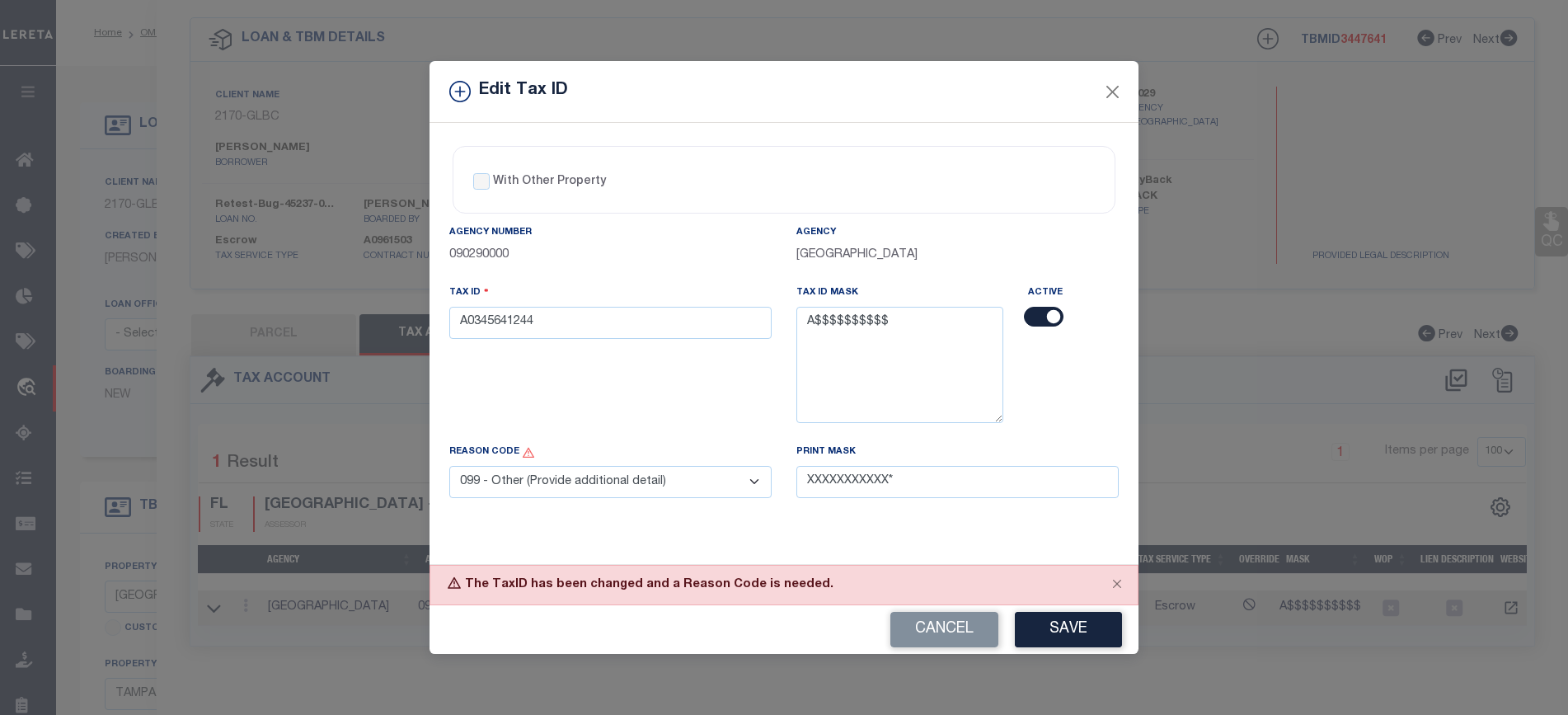 click on "- Select Reason -
099 - Other (Provide additional detail)
ACT - Agency Changed Tax ID or Tax ID Format
CMB - Parcel/Lien combined with another on collateral.
ICR - Lender Requested Installment Change
PPR - PCL Split (Covered by LGL)" at bounding box center (610, 482) 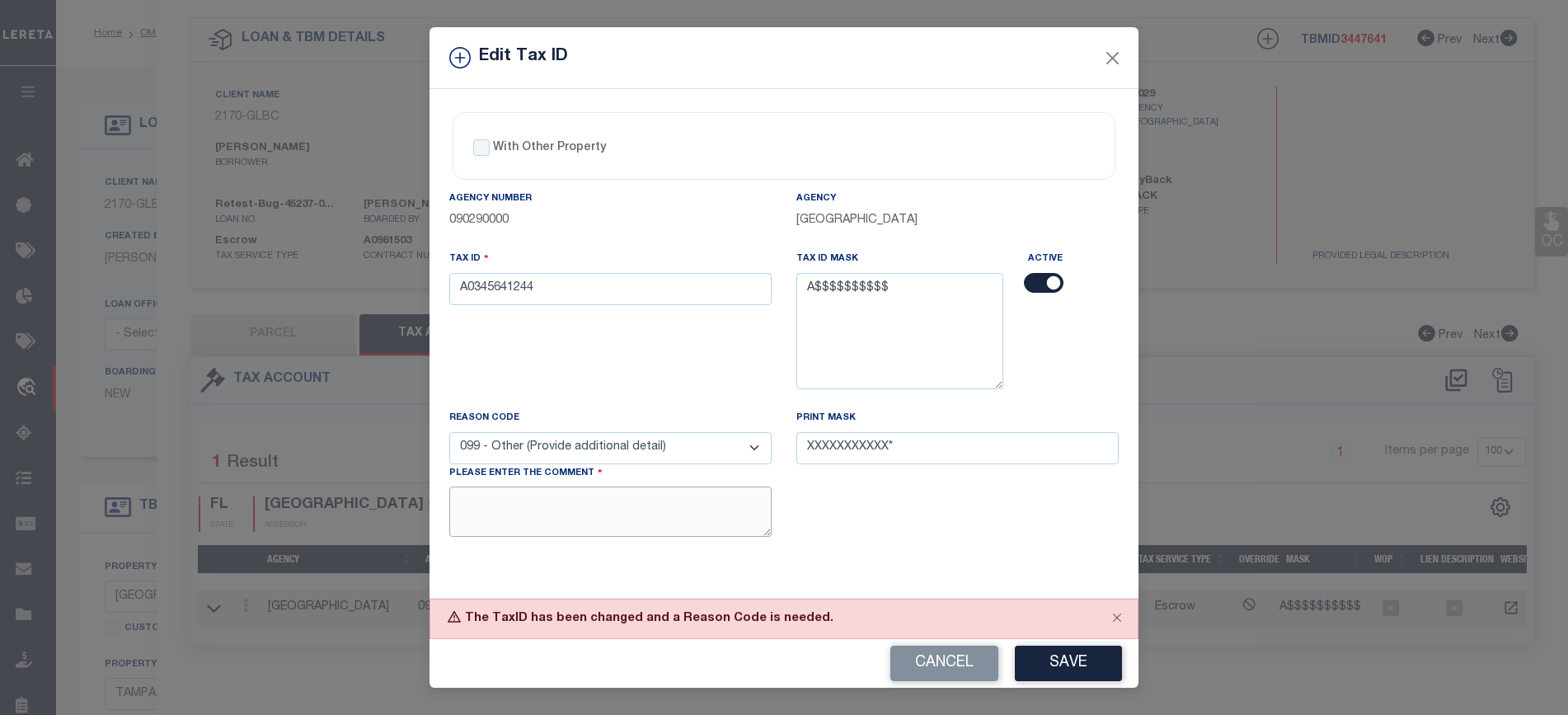 click at bounding box center [610, 511] 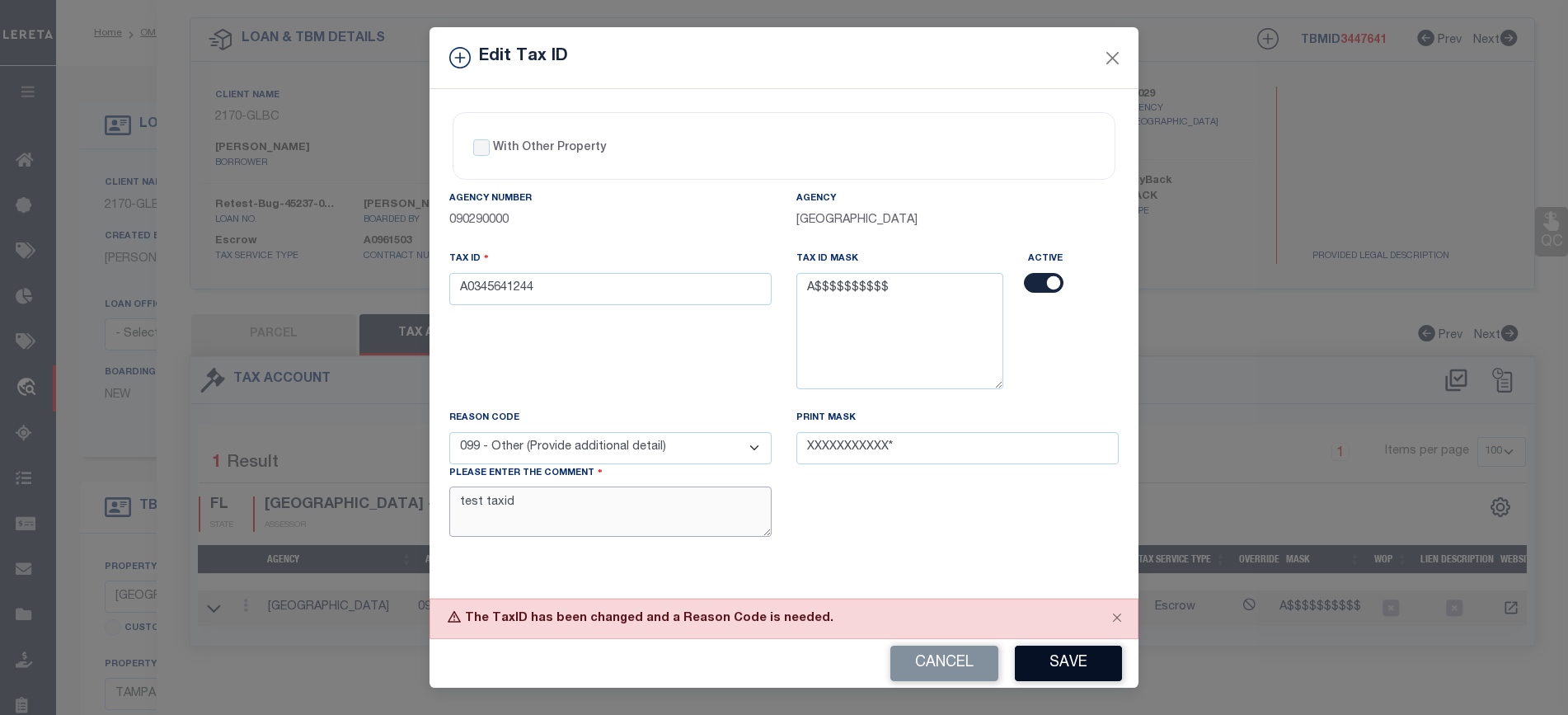 type on "test taxid" 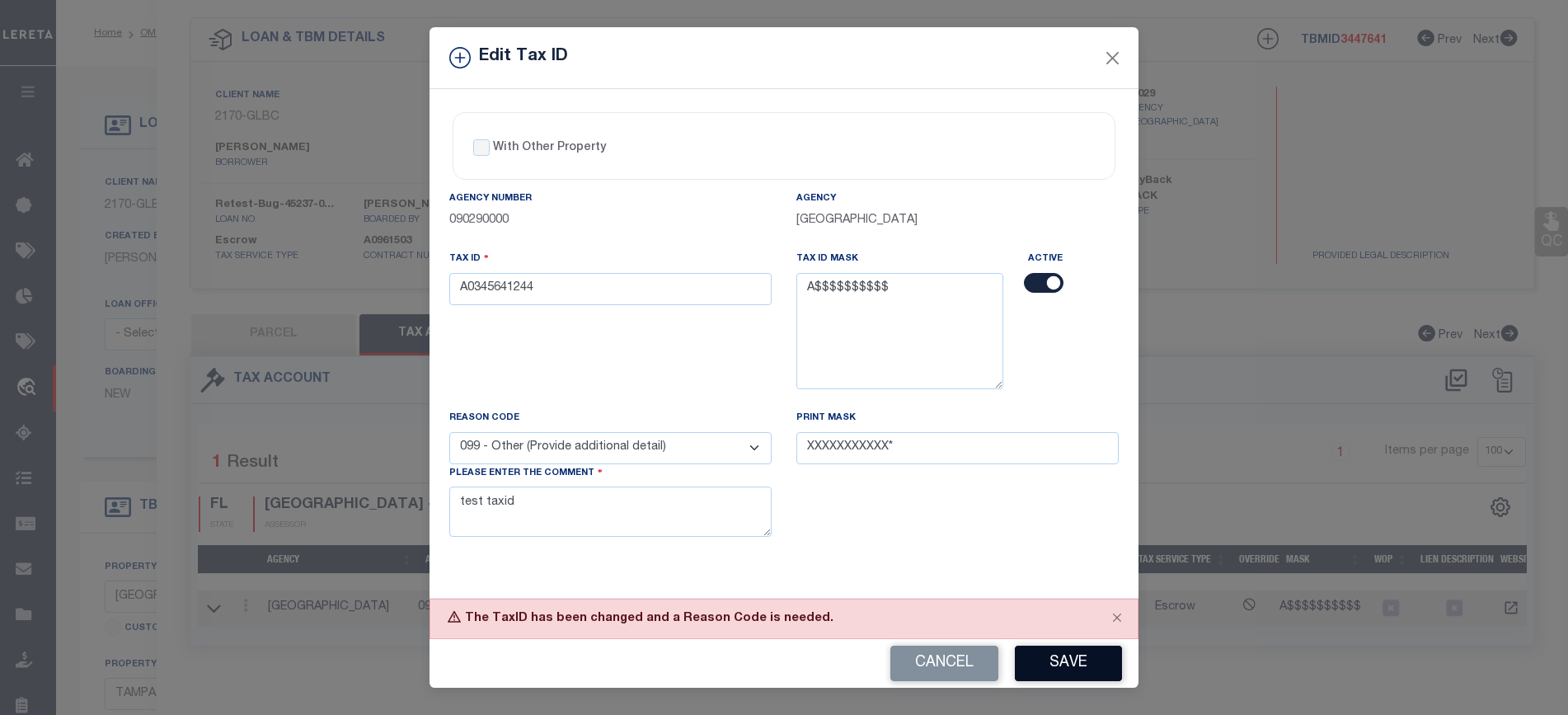 click on "Save" at bounding box center [1068, 663] 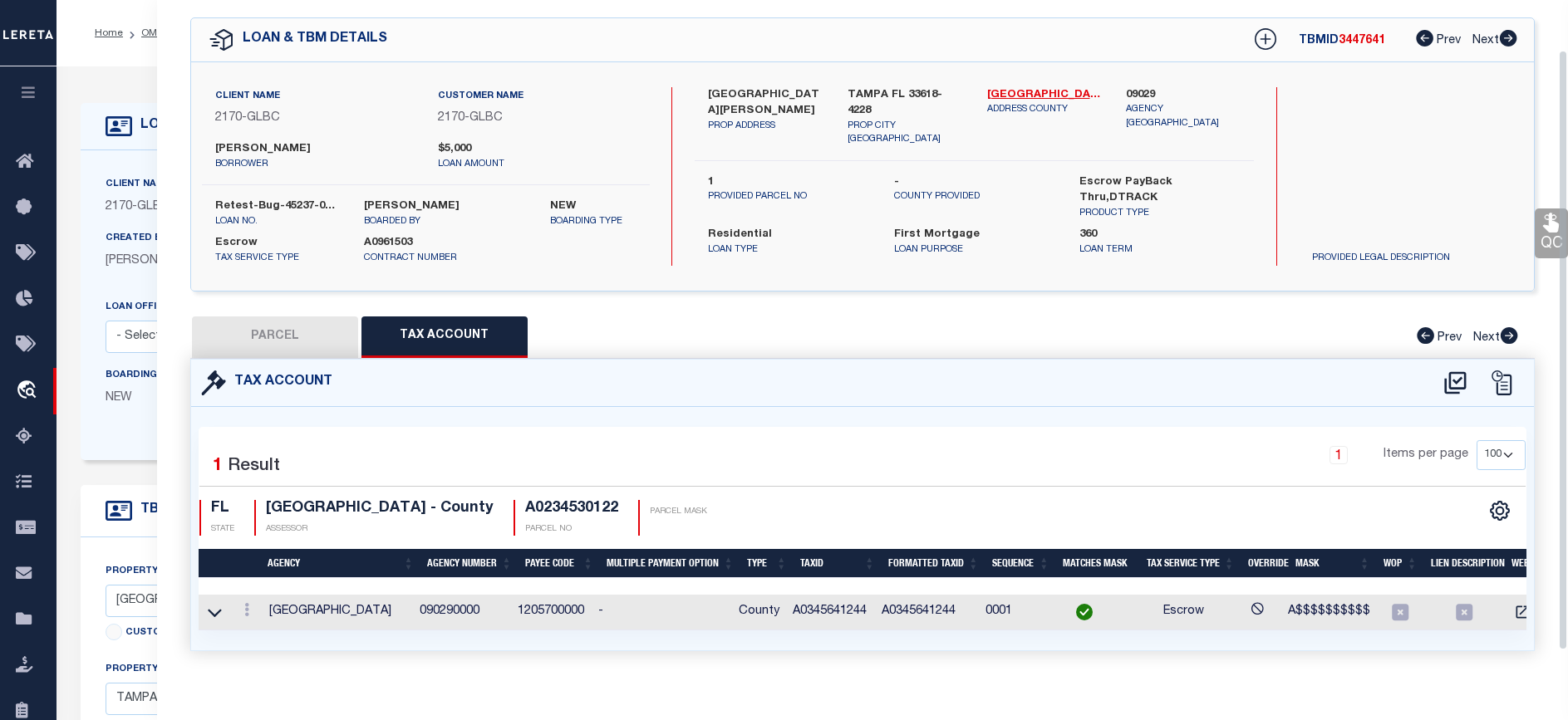 select 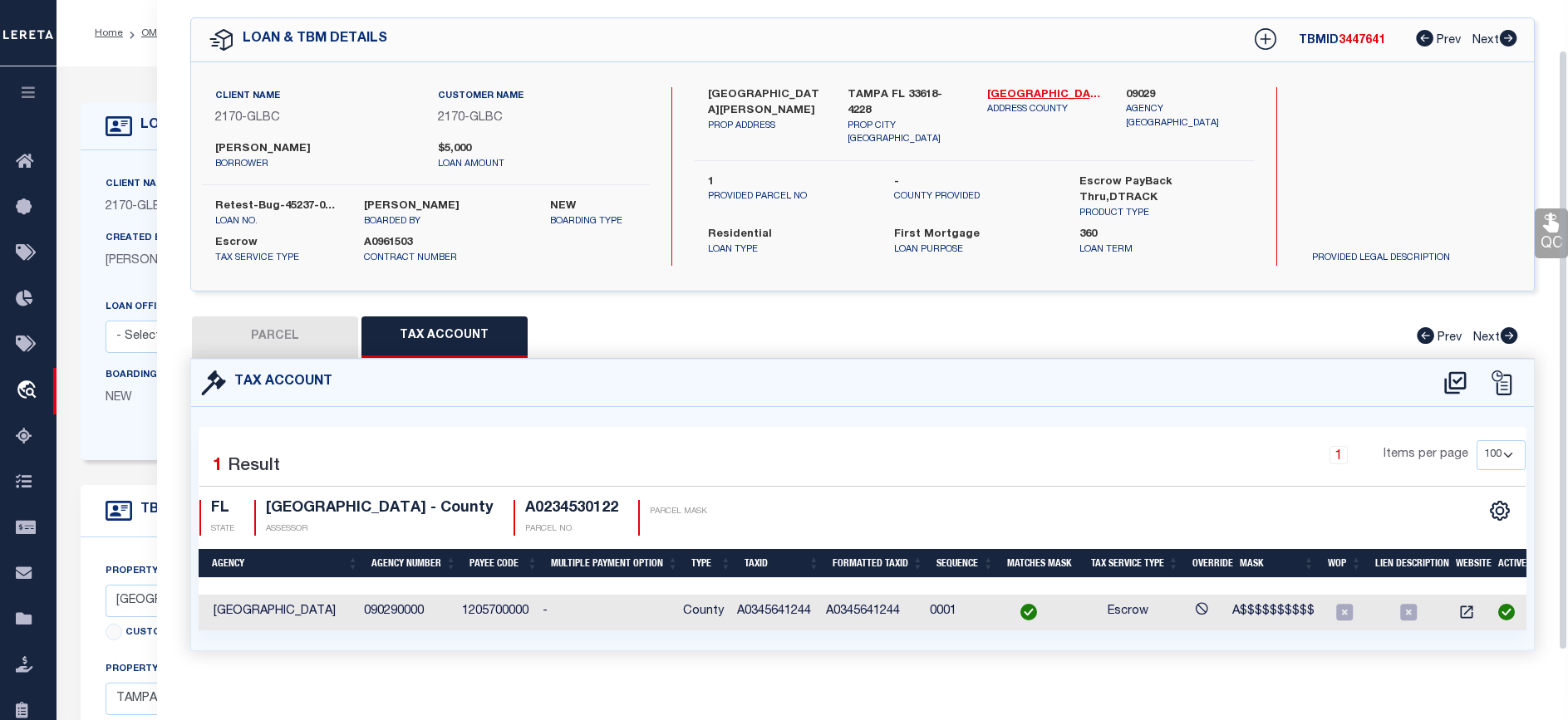 scroll, scrollTop: 0, scrollLeft: 0, axis: both 